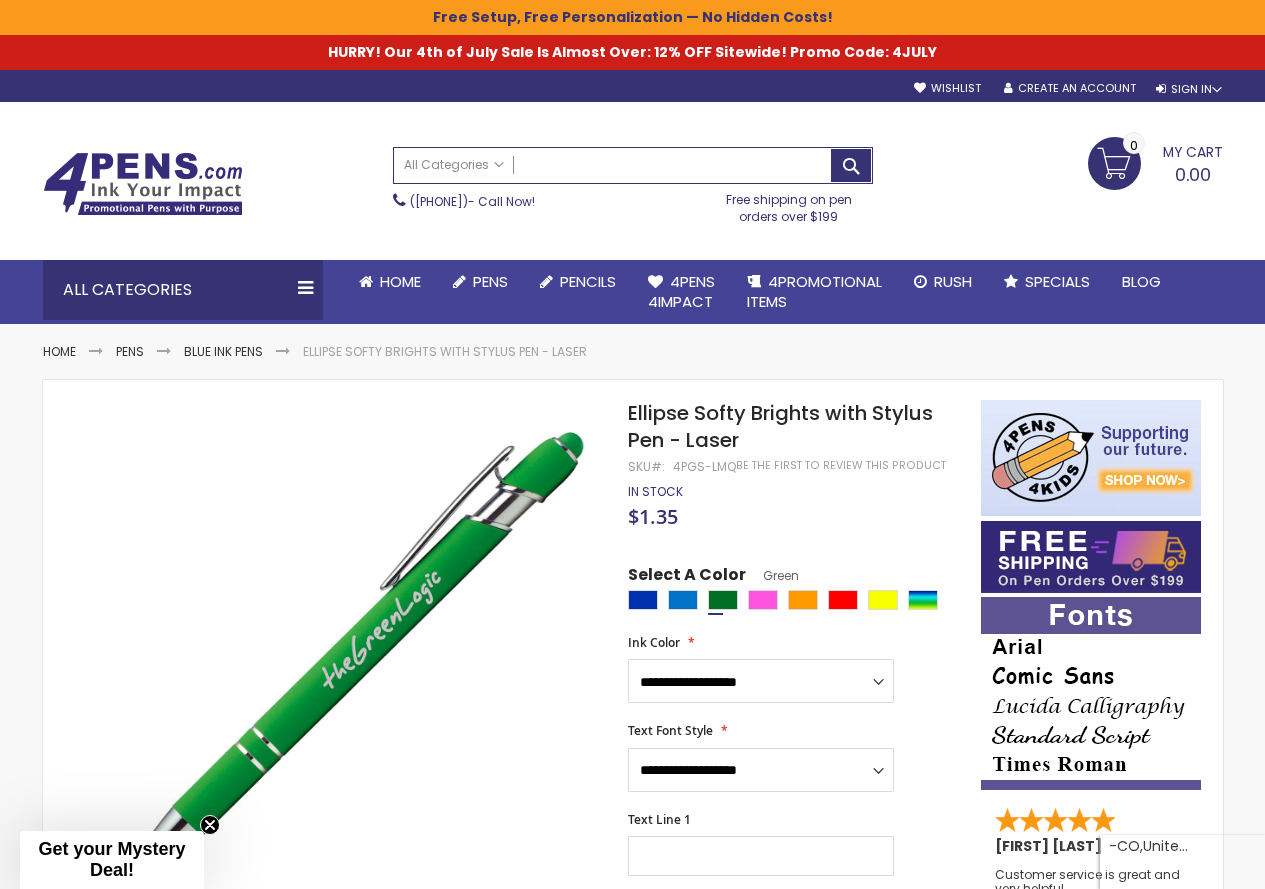 scroll, scrollTop: 0, scrollLeft: 0, axis: both 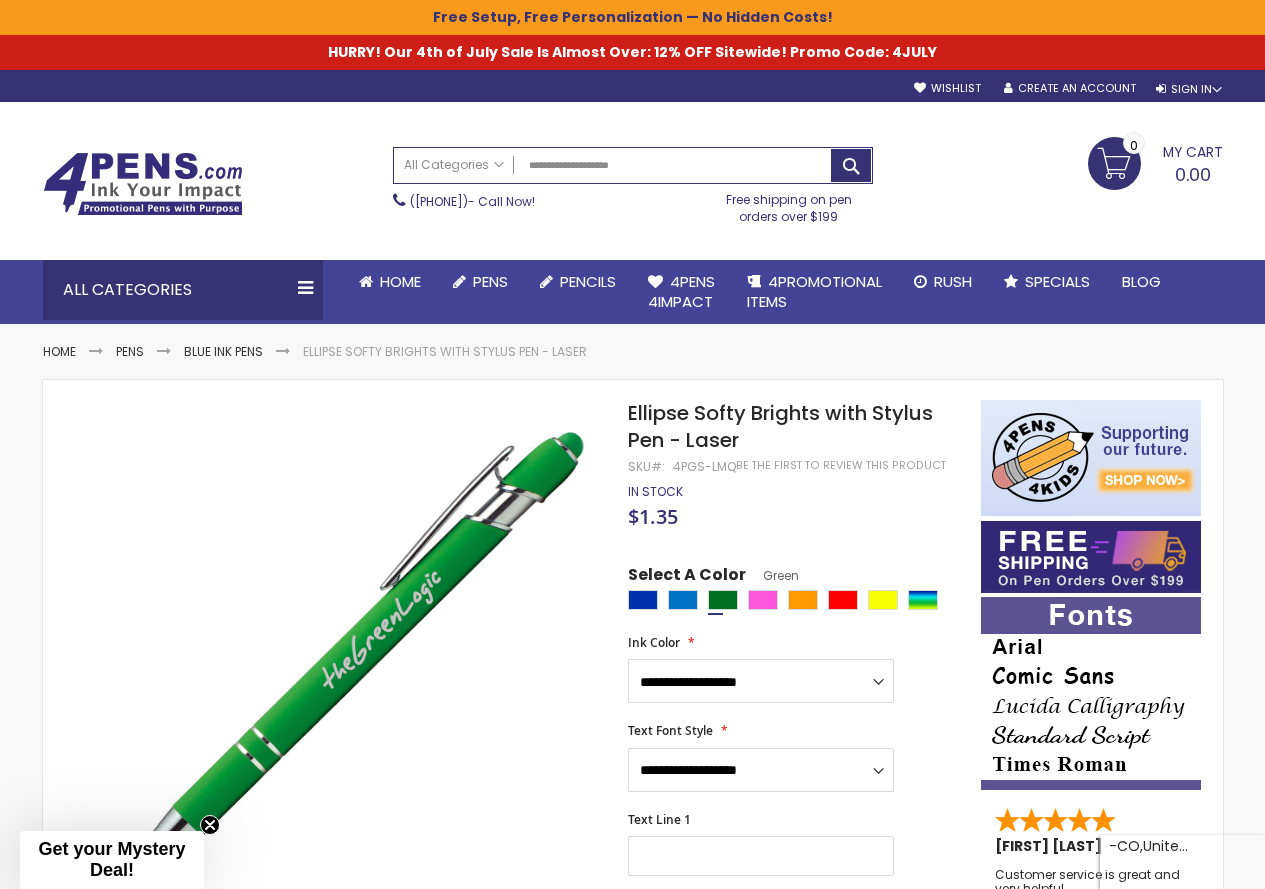 type on "**********" 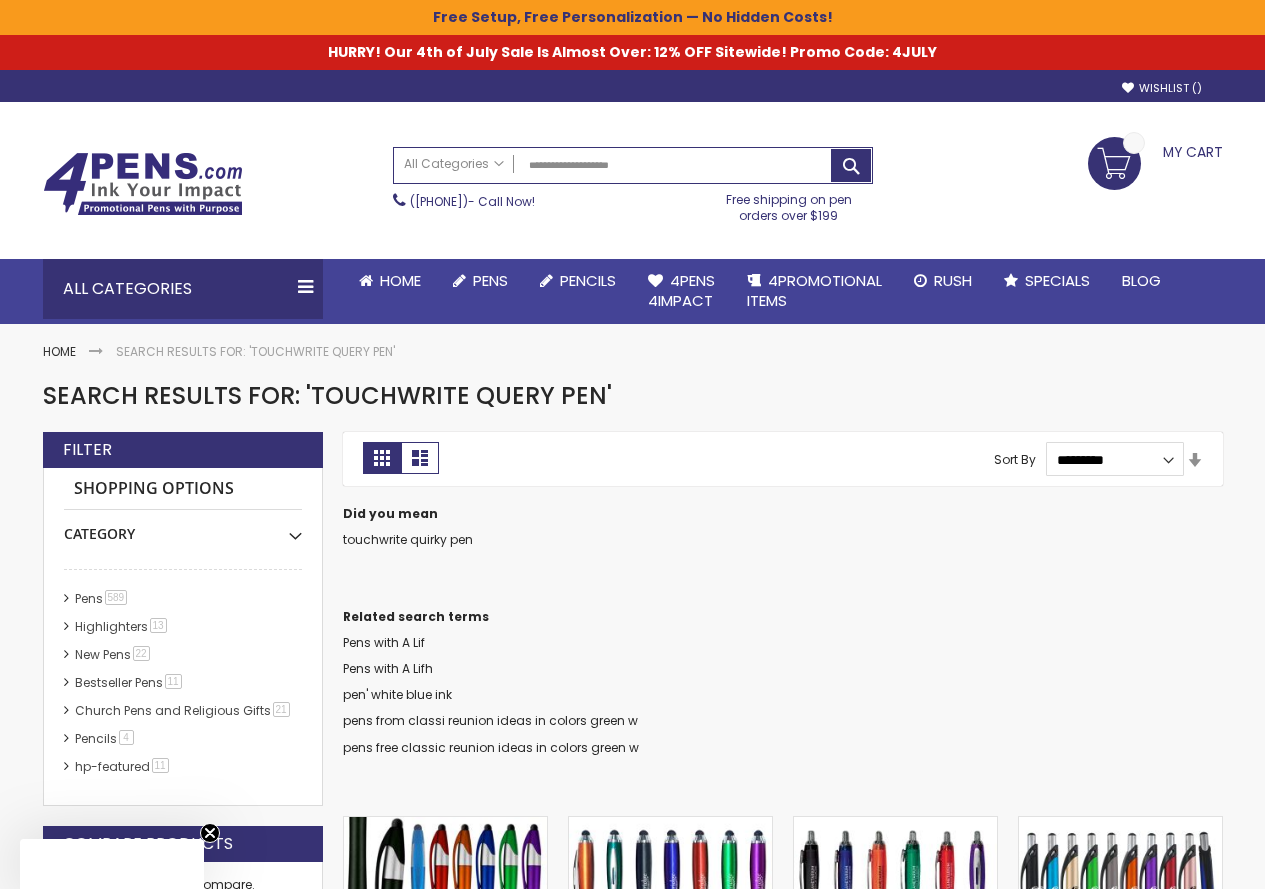 scroll, scrollTop: 0, scrollLeft: 0, axis: both 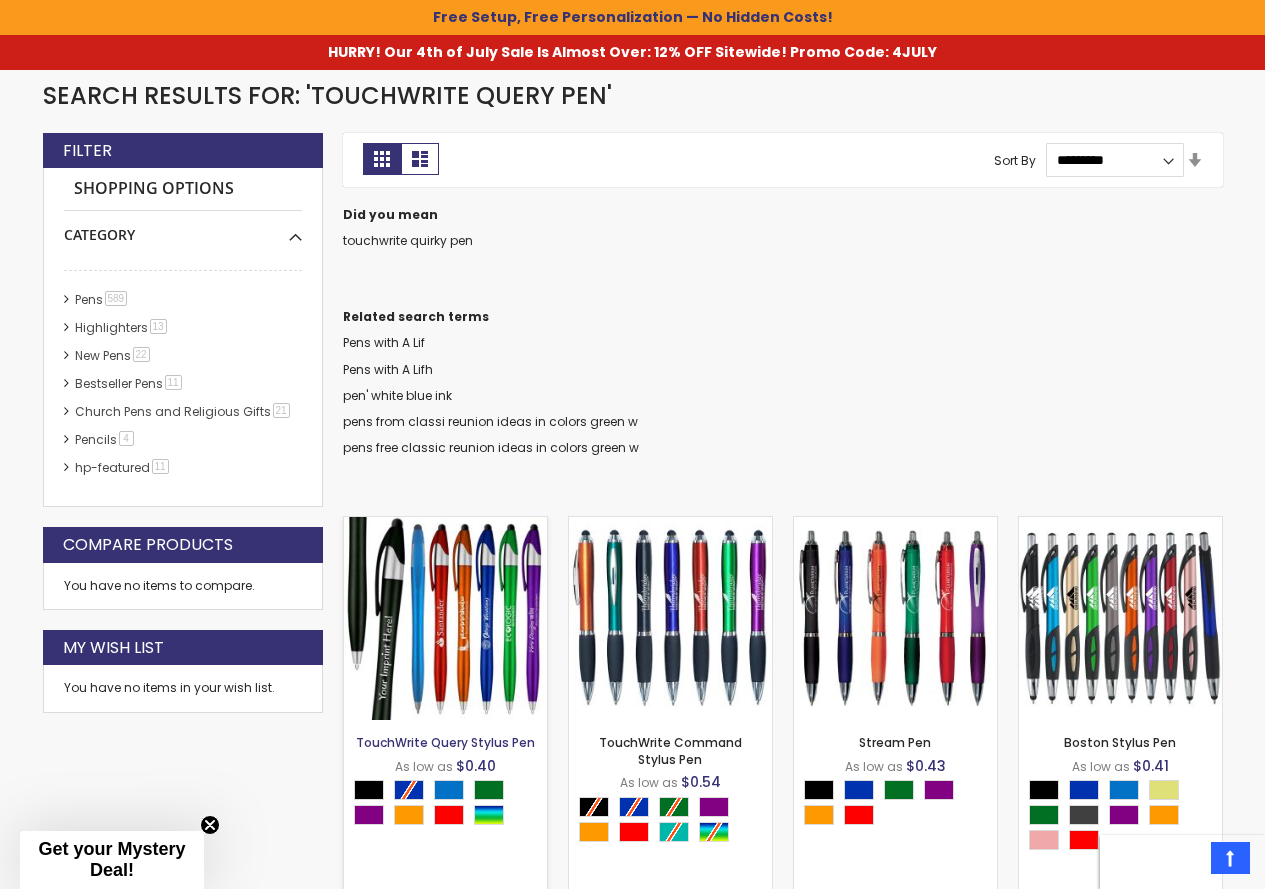 click on "TouchWrite Query Stylus Pen" at bounding box center [445, 742] 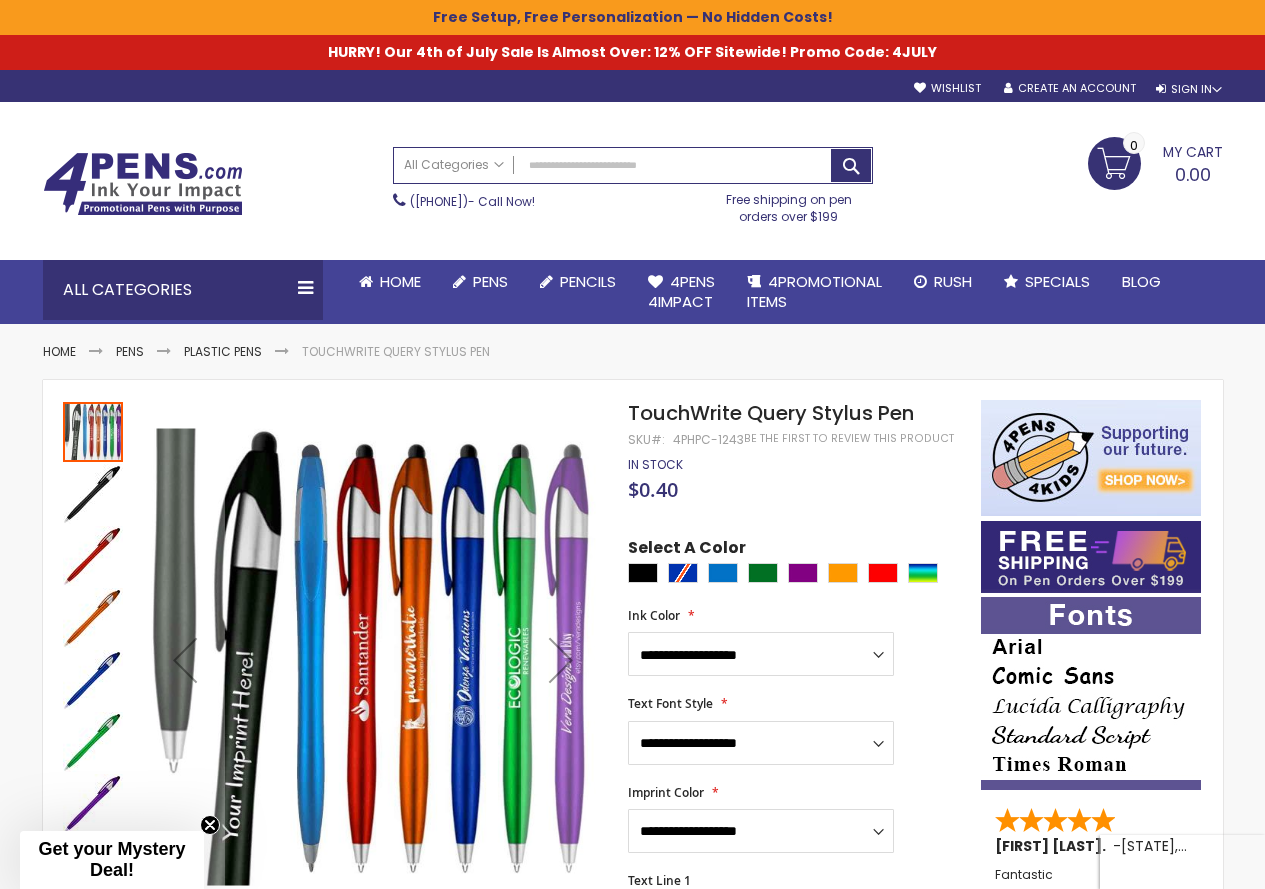scroll, scrollTop: 0, scrollLeft: 0, axis: both 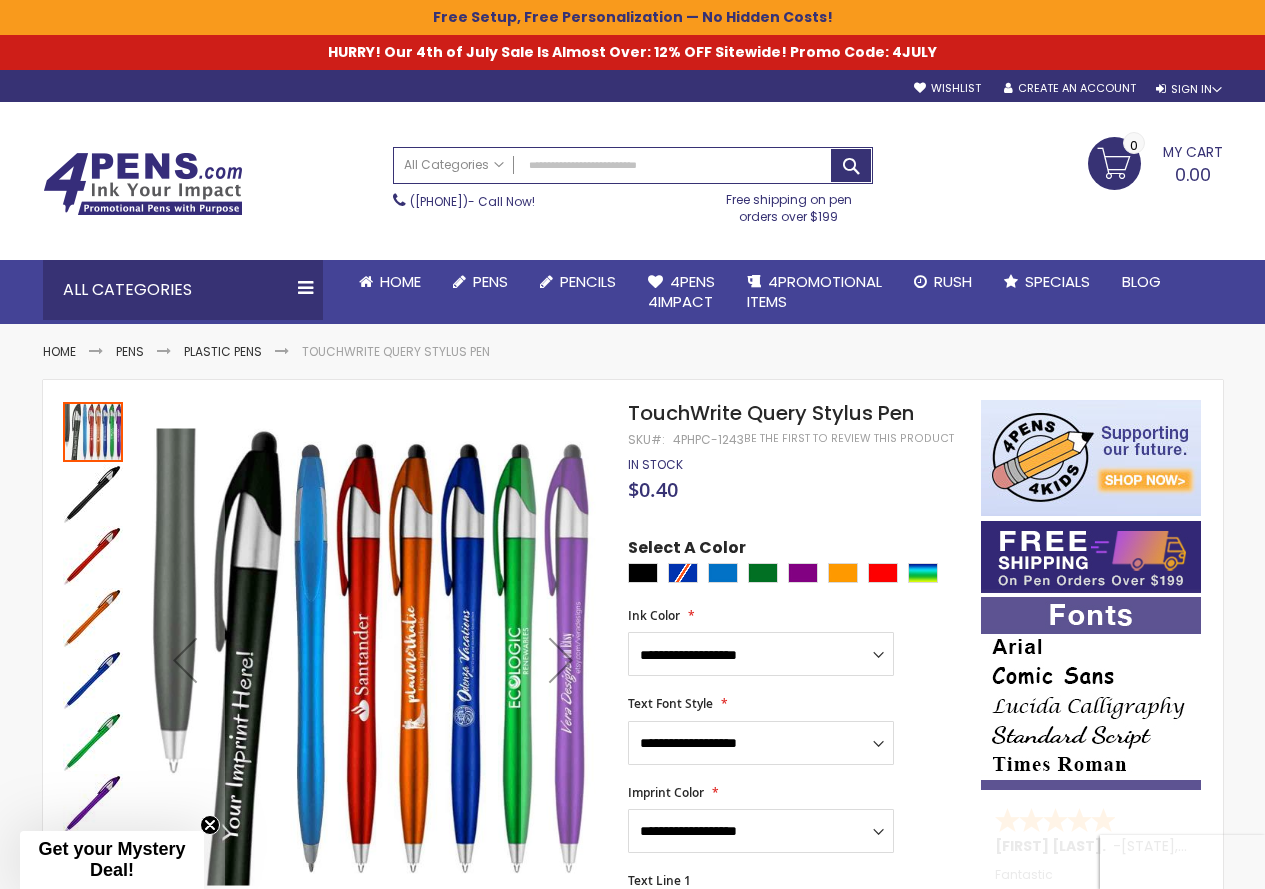 click at bounding box center [93, 432] 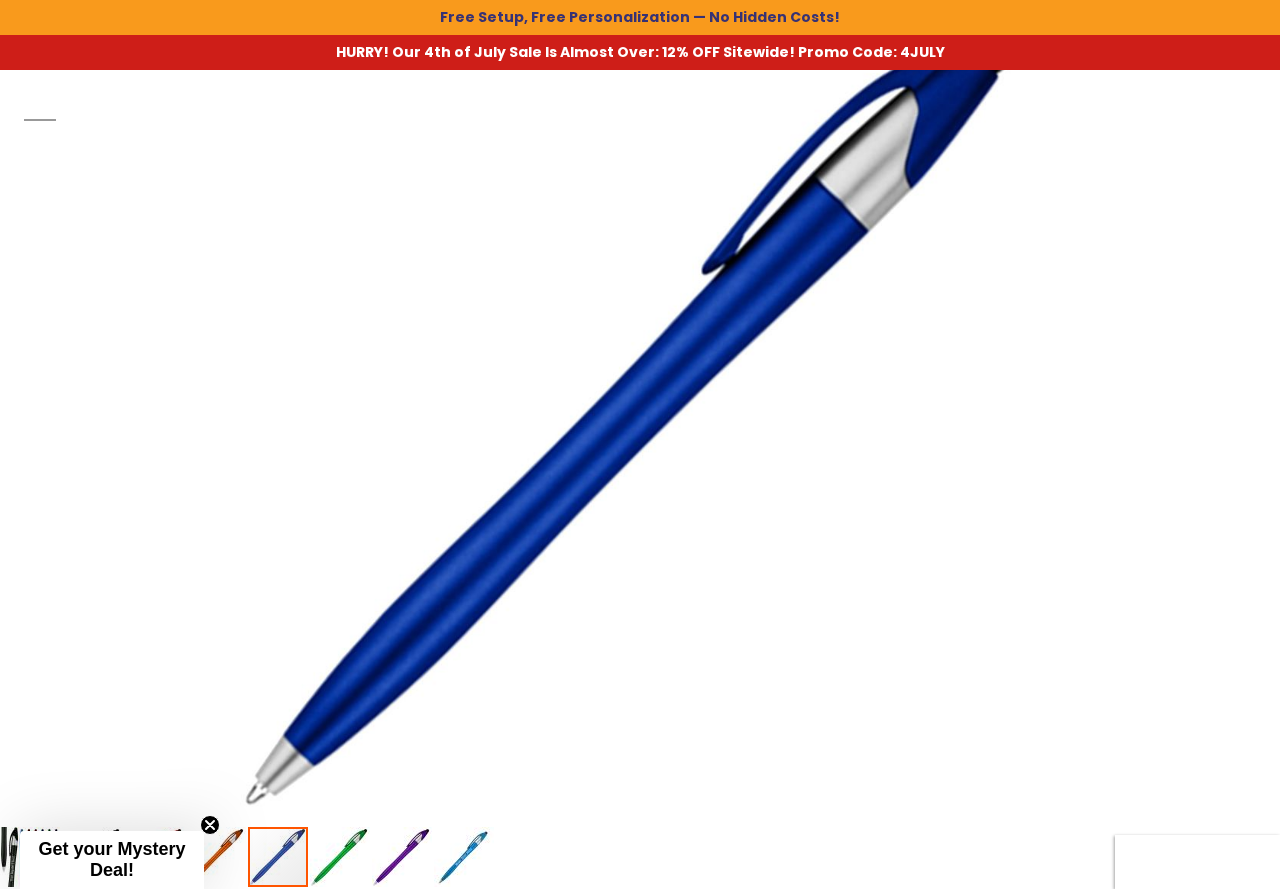 click at bounding box center [640, 412] 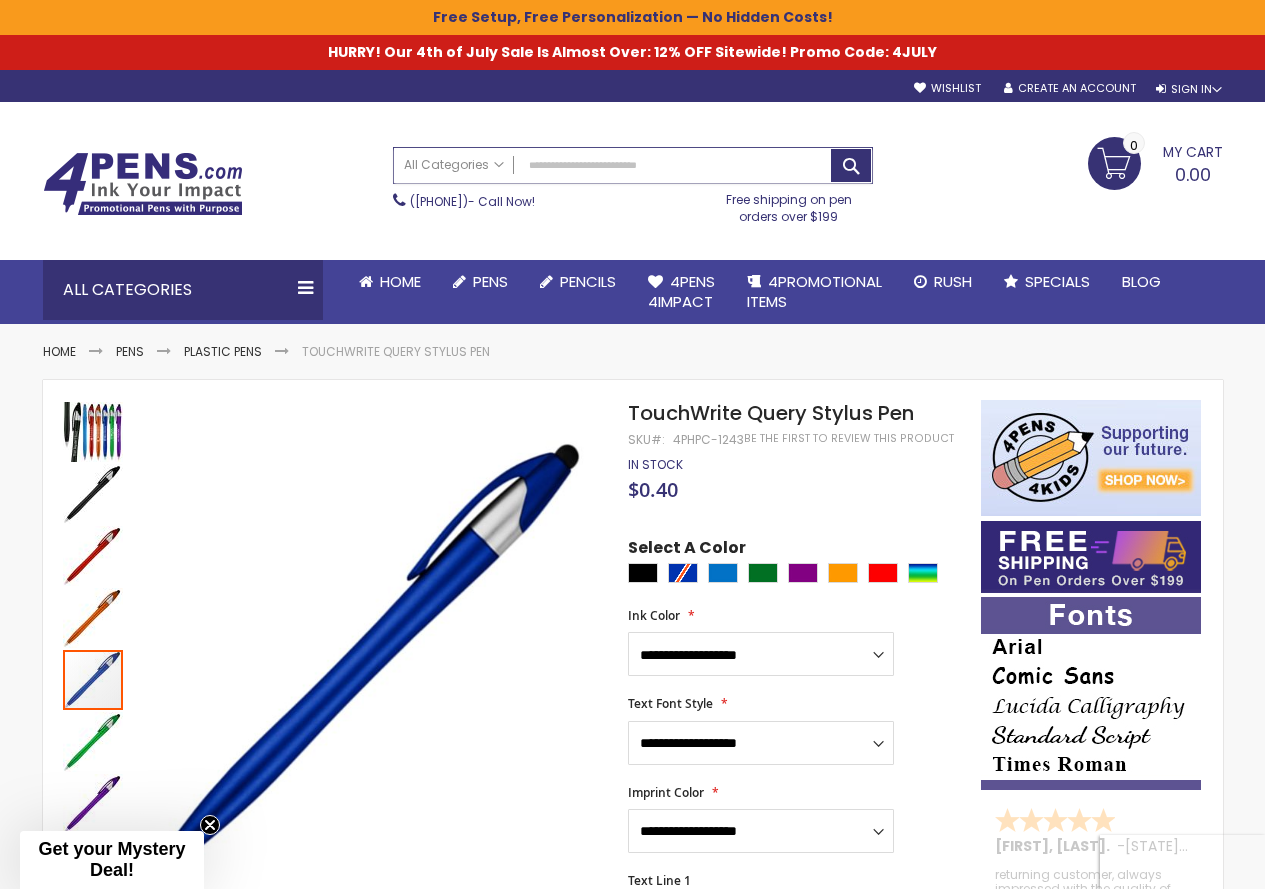 click on "Search" at bounding box center (633, 165) 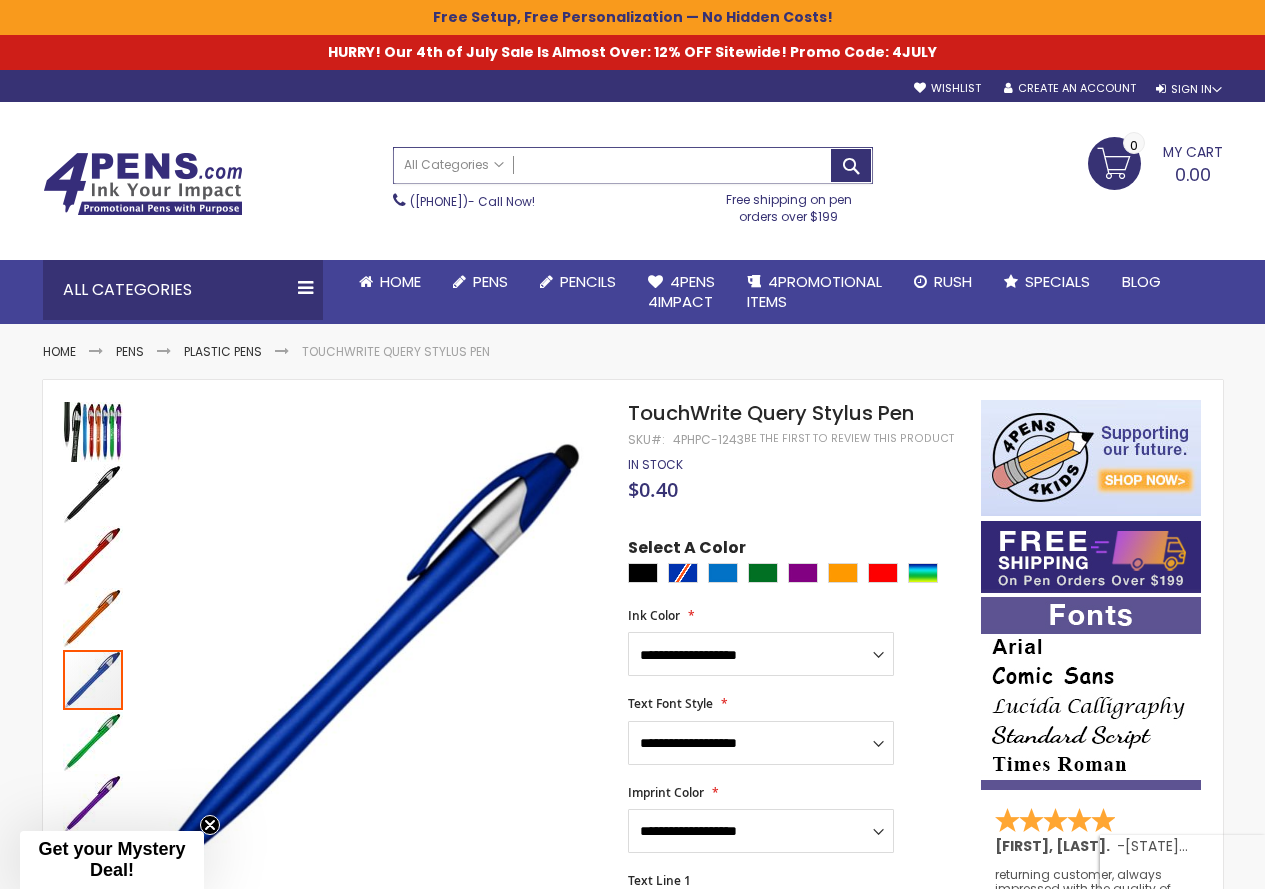 paste on "**********" 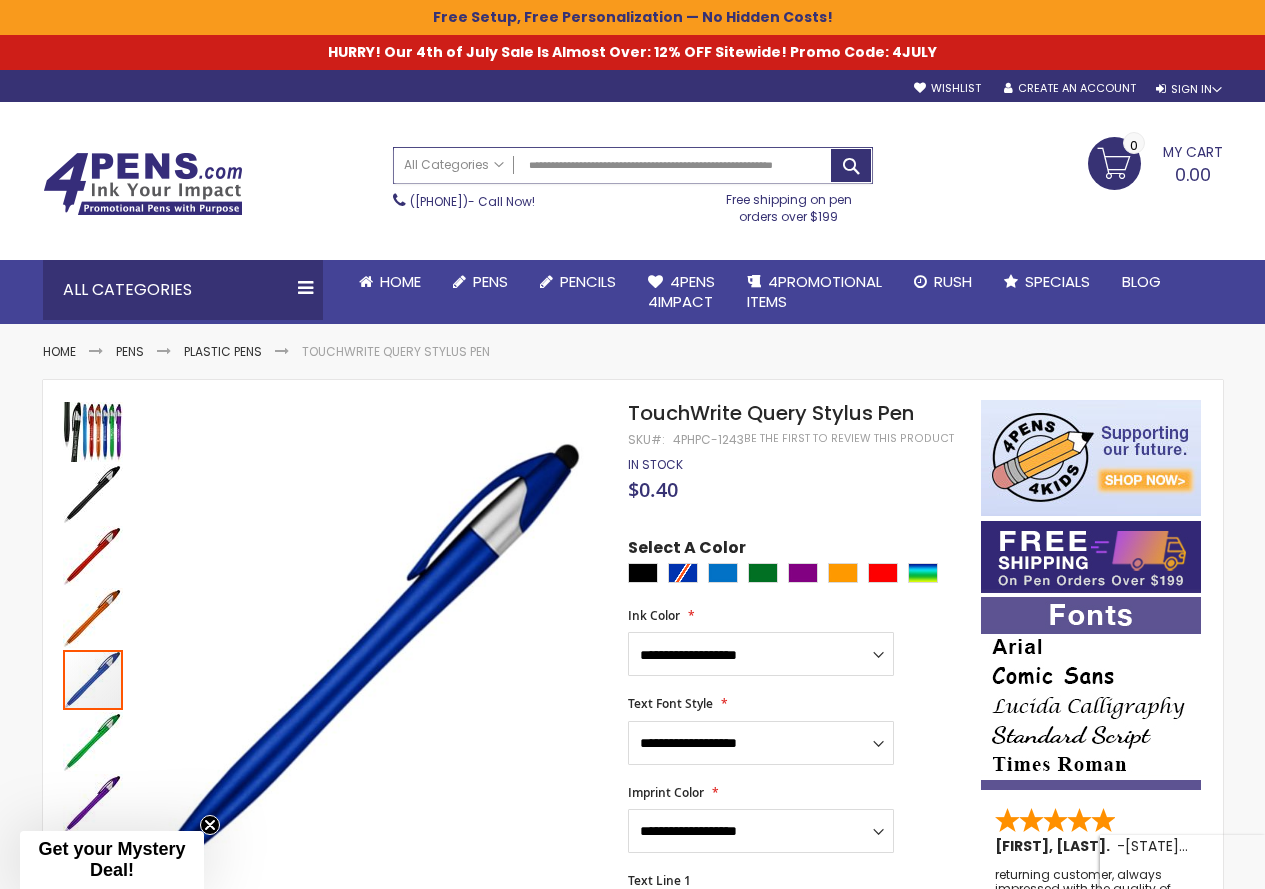 scroll, scrollTop: 0, scrollLeft: 8, axis: horizontal 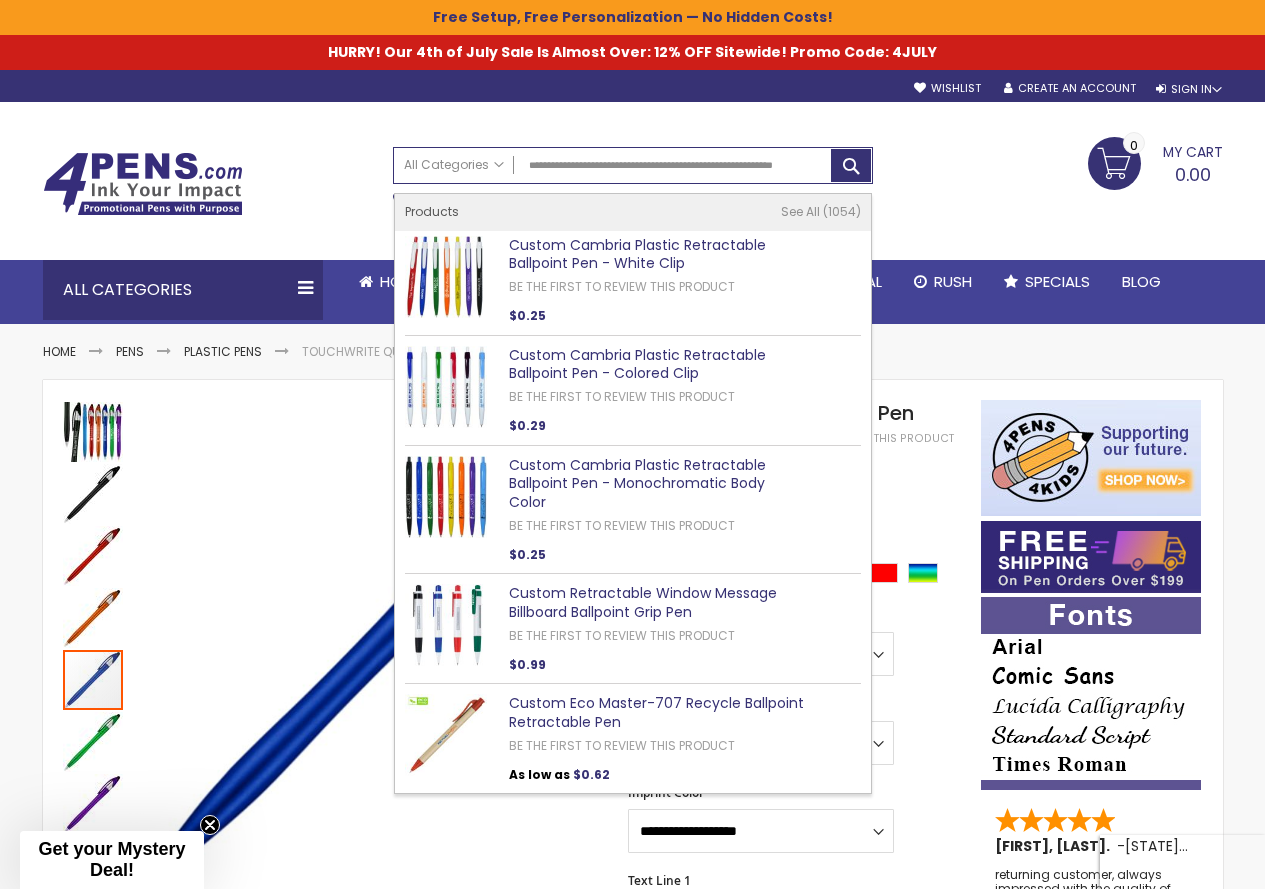 type on "**********" 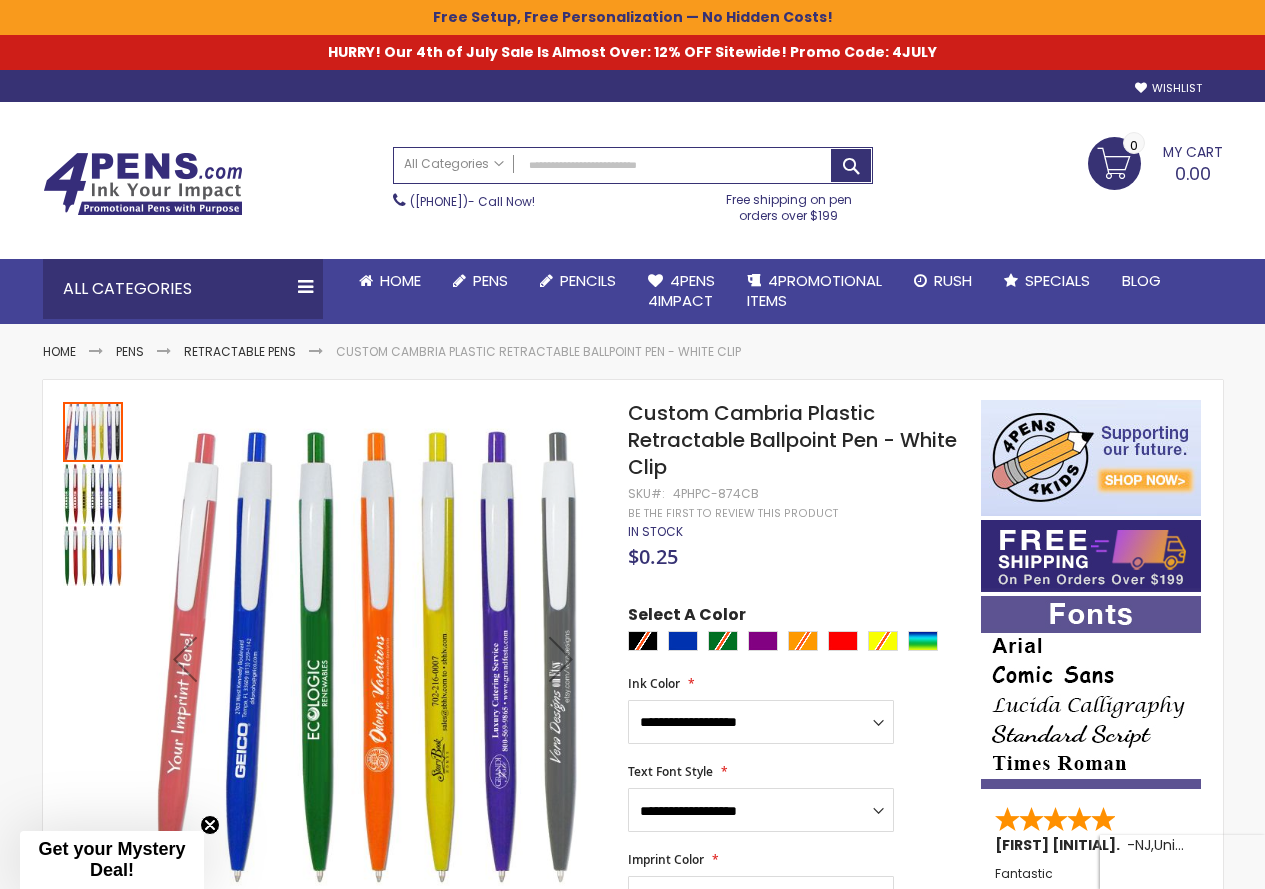 scroll, scrollTop: 0, scrollLeft: 0, axis: both 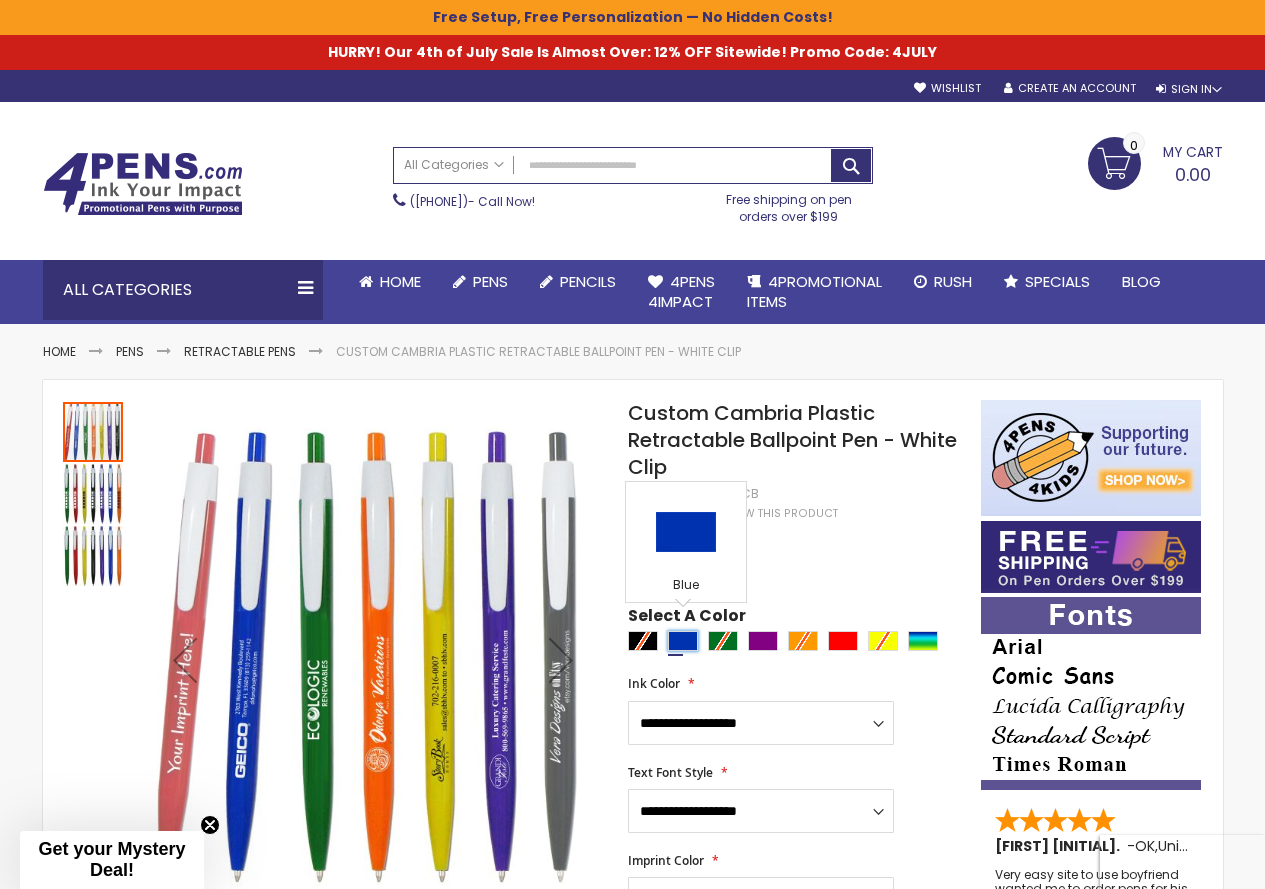 click at bounding box center [683, 641] 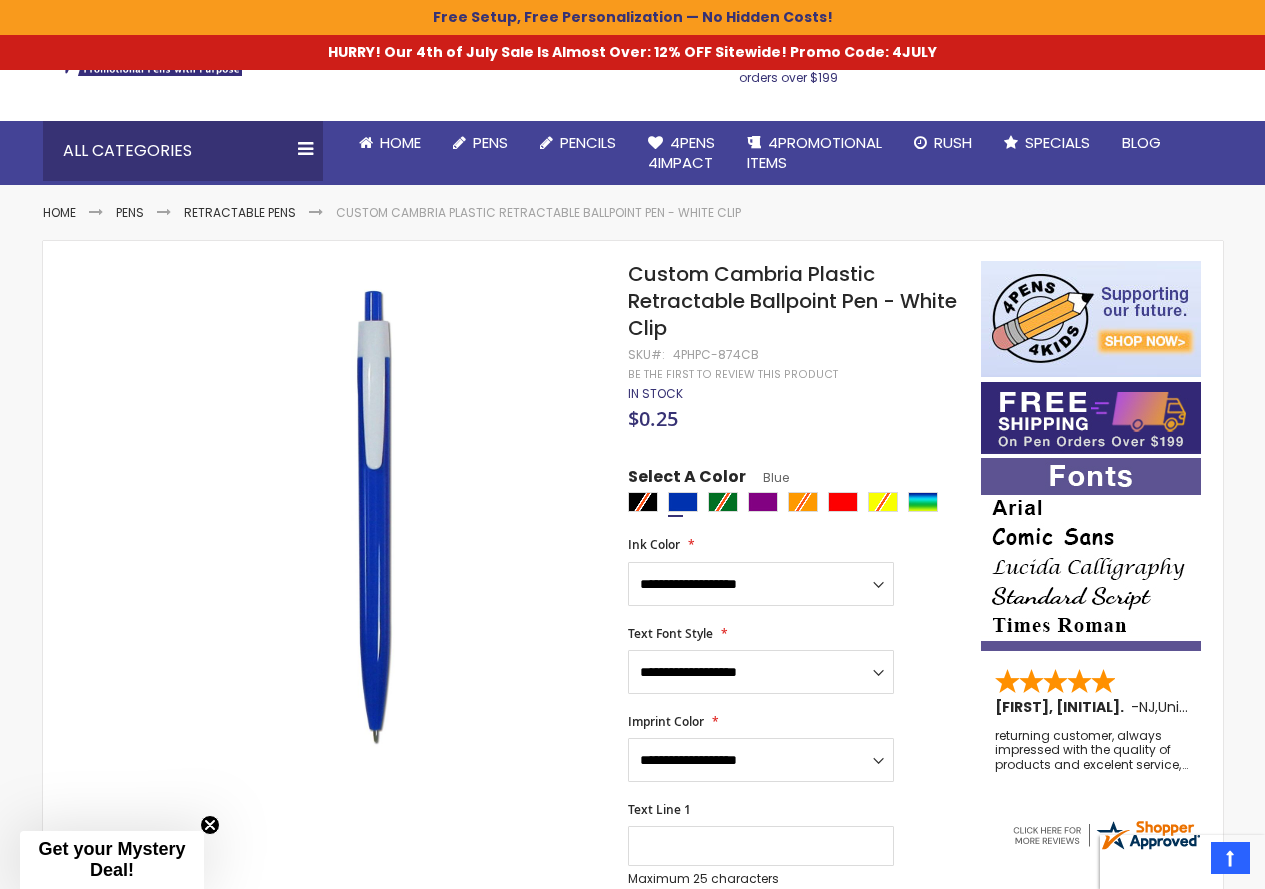 scroll, scrollTop: 0, scrollLeft: 0, axis: both 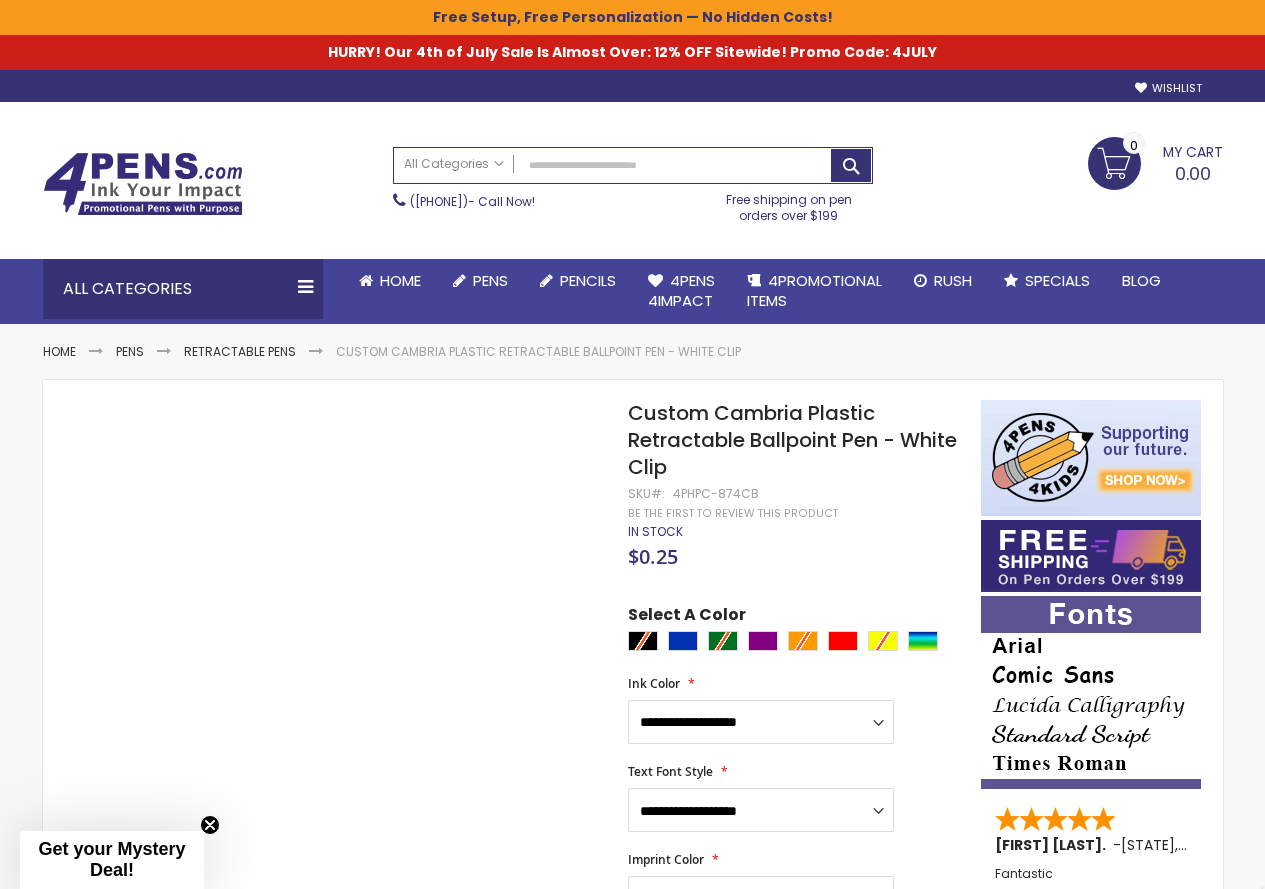 click on "Search
All Categories
All Categories
Pens Plastic Pens Metal Pens Grip Pens Laser Engraved Pens LaserMax® Pens Retractable Pens Wedding Pens BIC® Pens Gel Pens Value Pens Stylus Pens Light Up Pens Stick Pens Mirror Etched Twist Pen Rollerball Antimicrobial Pens Low Minimum Pens Blue ink Pens Pen Gift Sets Hybrid ink Pens Full Color Logo Pens Eco Friendly Pens Novelty Pens USA Pens Multi Color Pens Executive Pens Scented Pens Garland Pens Highlighters New Pens Bestseller Pens Church Pens and Religious Gifts Pencils Carpenter Pencils Mechanical Pencils Custom Golf Pencils Standard #2 Pencils hp-featured Realtor Pens - Promotional Products Promotional Items Custom Mugs Valentine's Day Promotional Gifts Custom Keychains Custom Koozies - Can Coolers Custom Sticky Notes Custom Umbrellas Custom Notebooks Custom Tote Bags  Custom Tumblers Custom Backpacks Custom Coolers Golf" at bounding box center (633, 185) 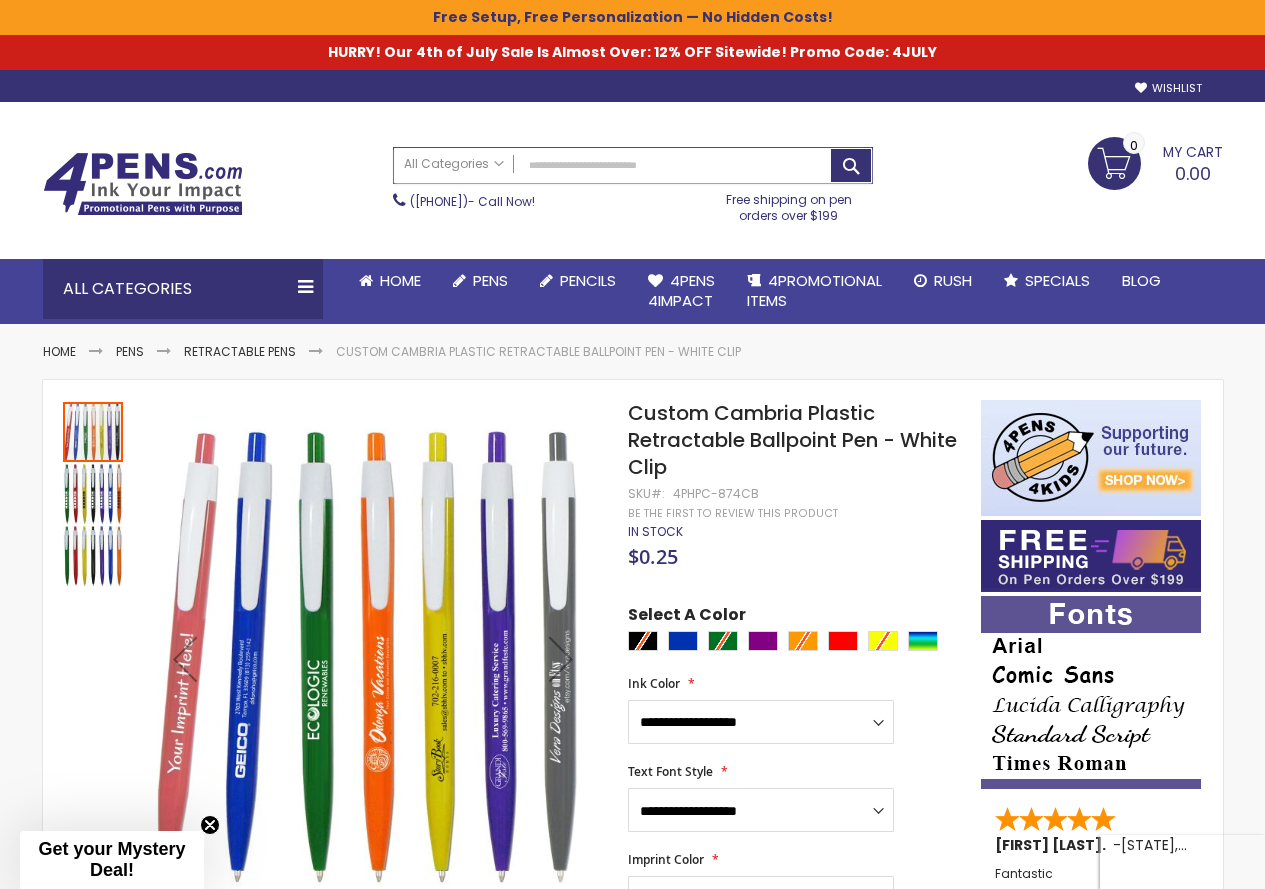 click on "Search" at bounding box center [633, 165] 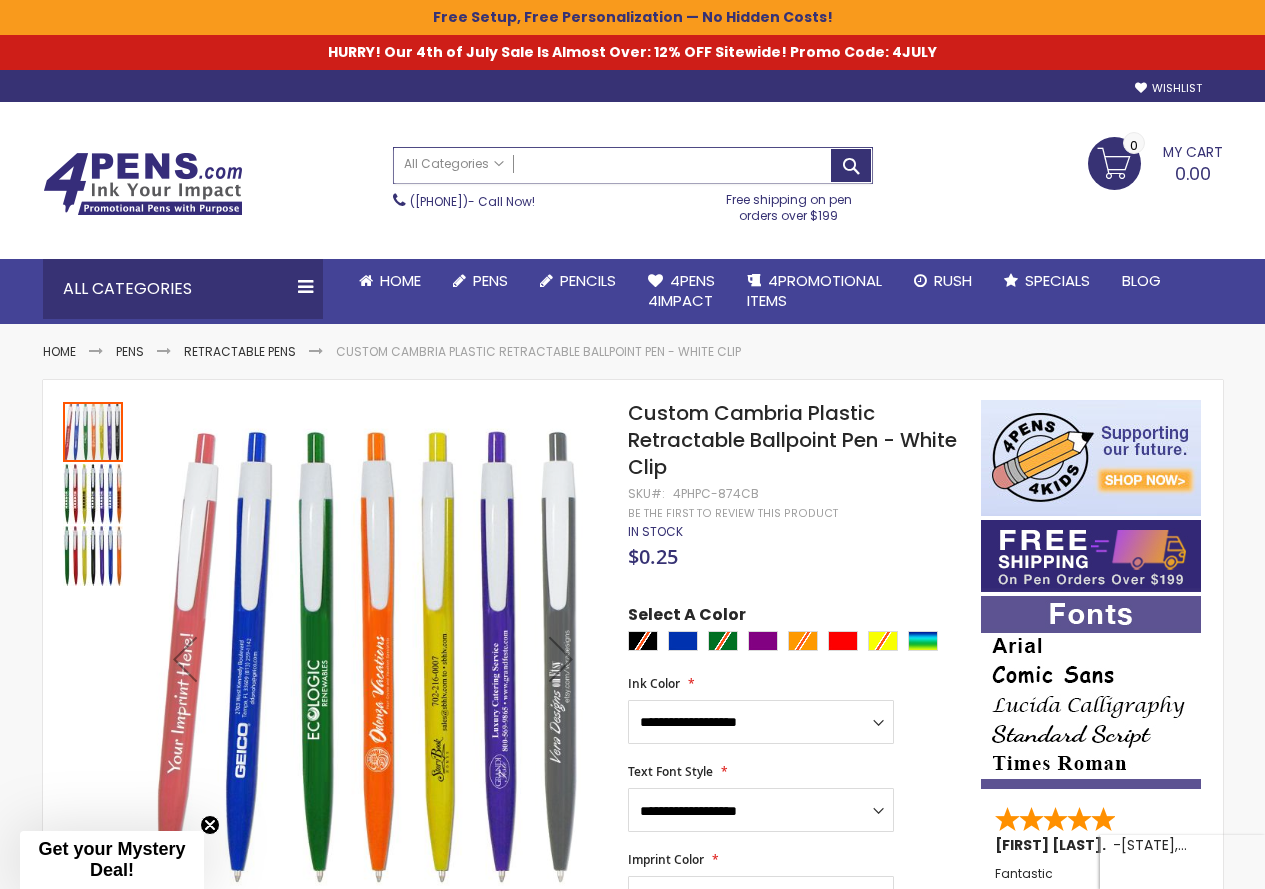 paste on "**********" 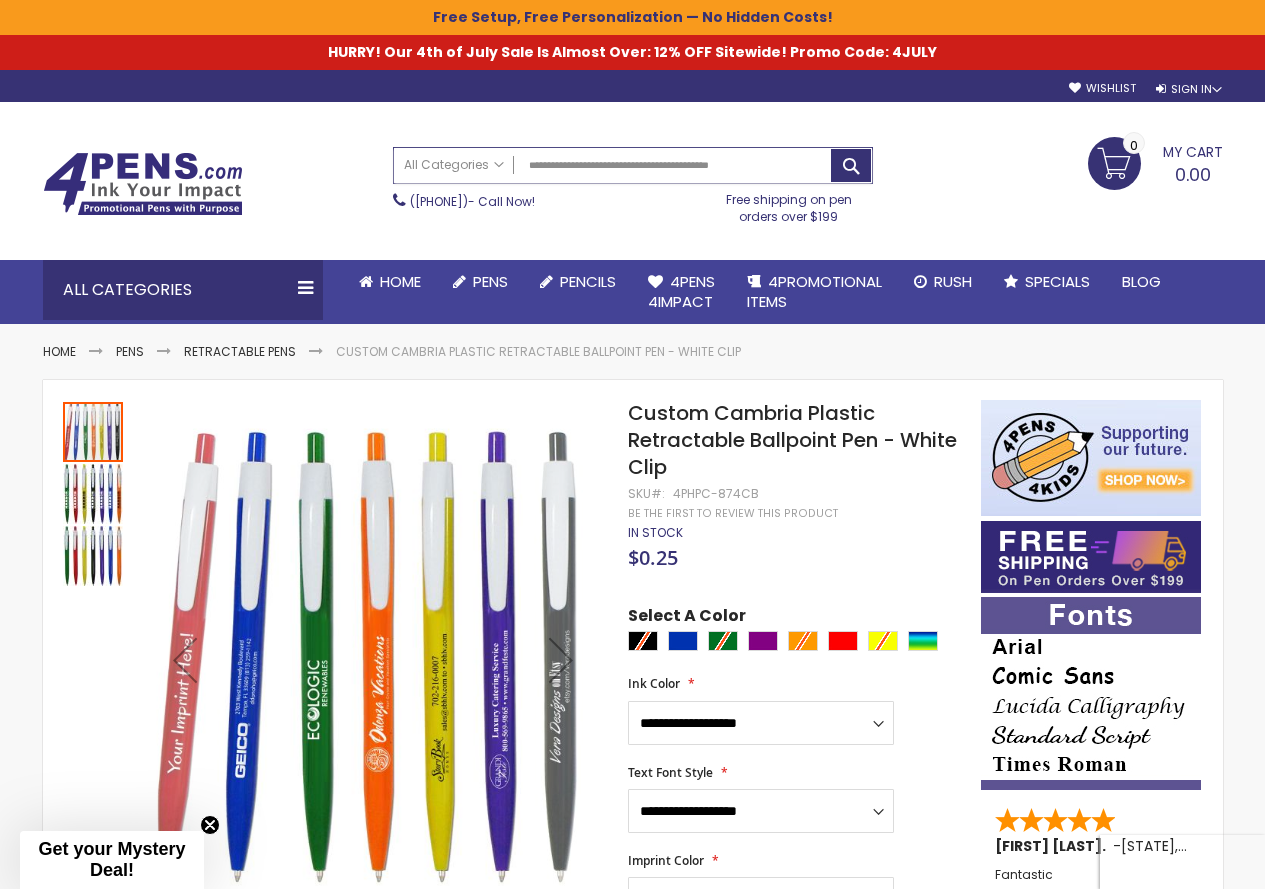 type on "**********" 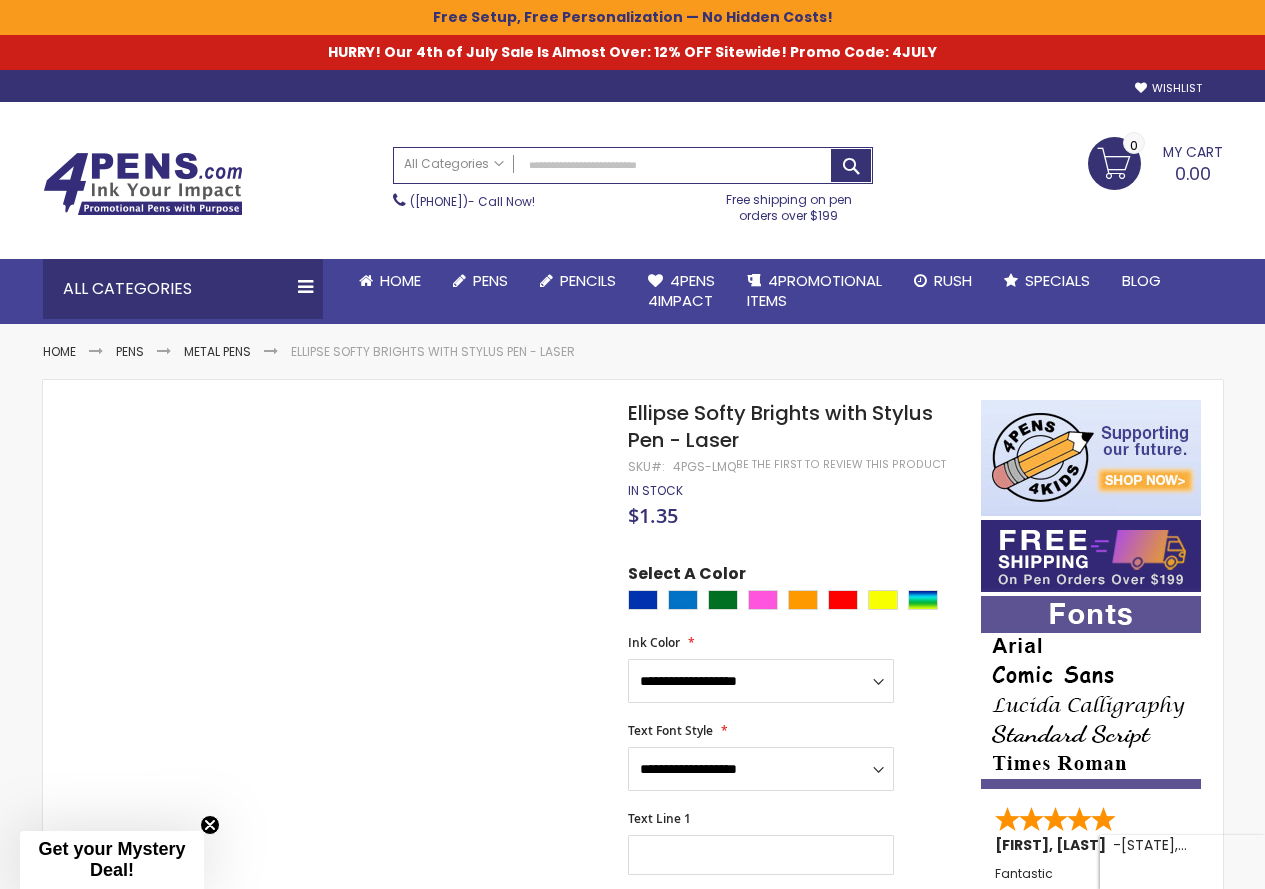 scroll, scrollTop: 0, scrollLeft: 0, axis: both 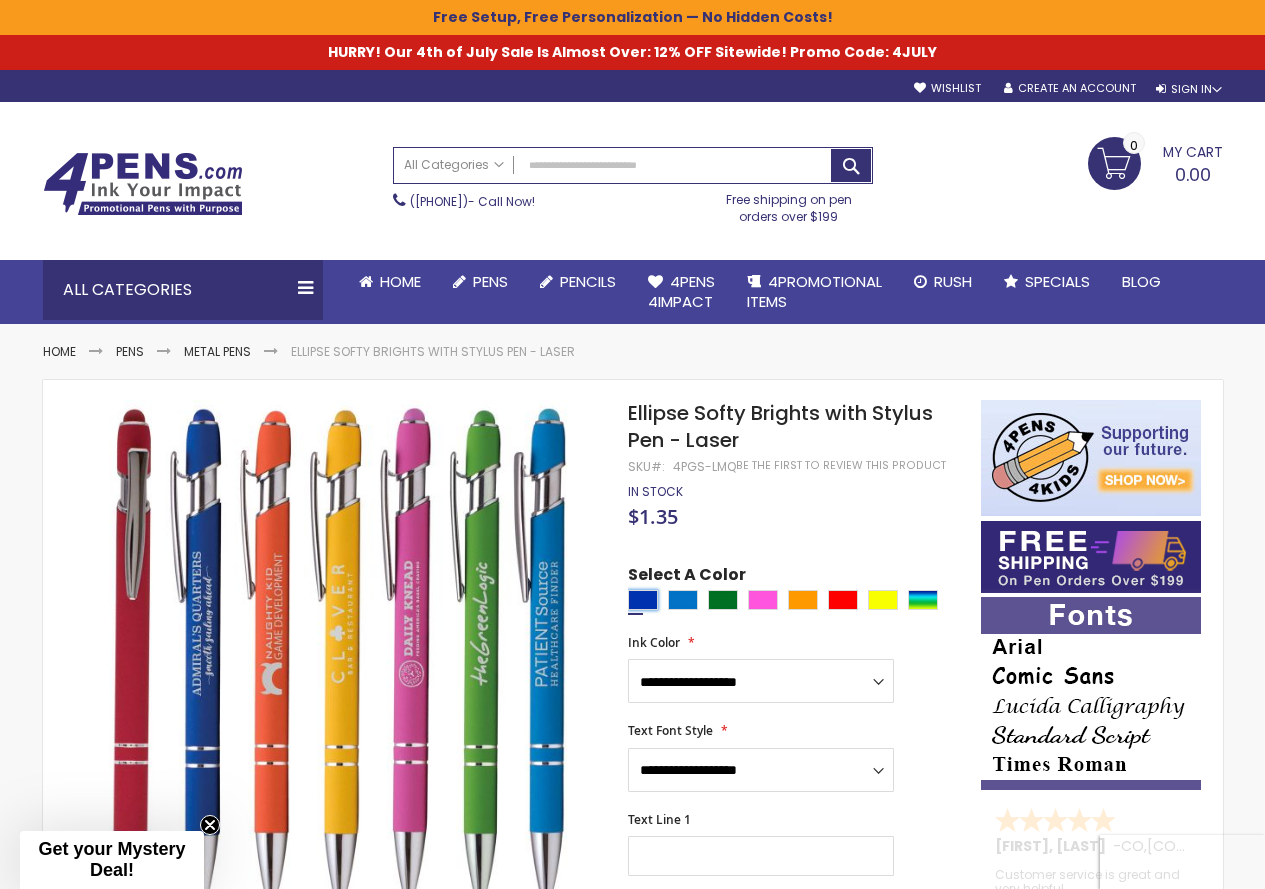 click at bounding box center [643, 600] 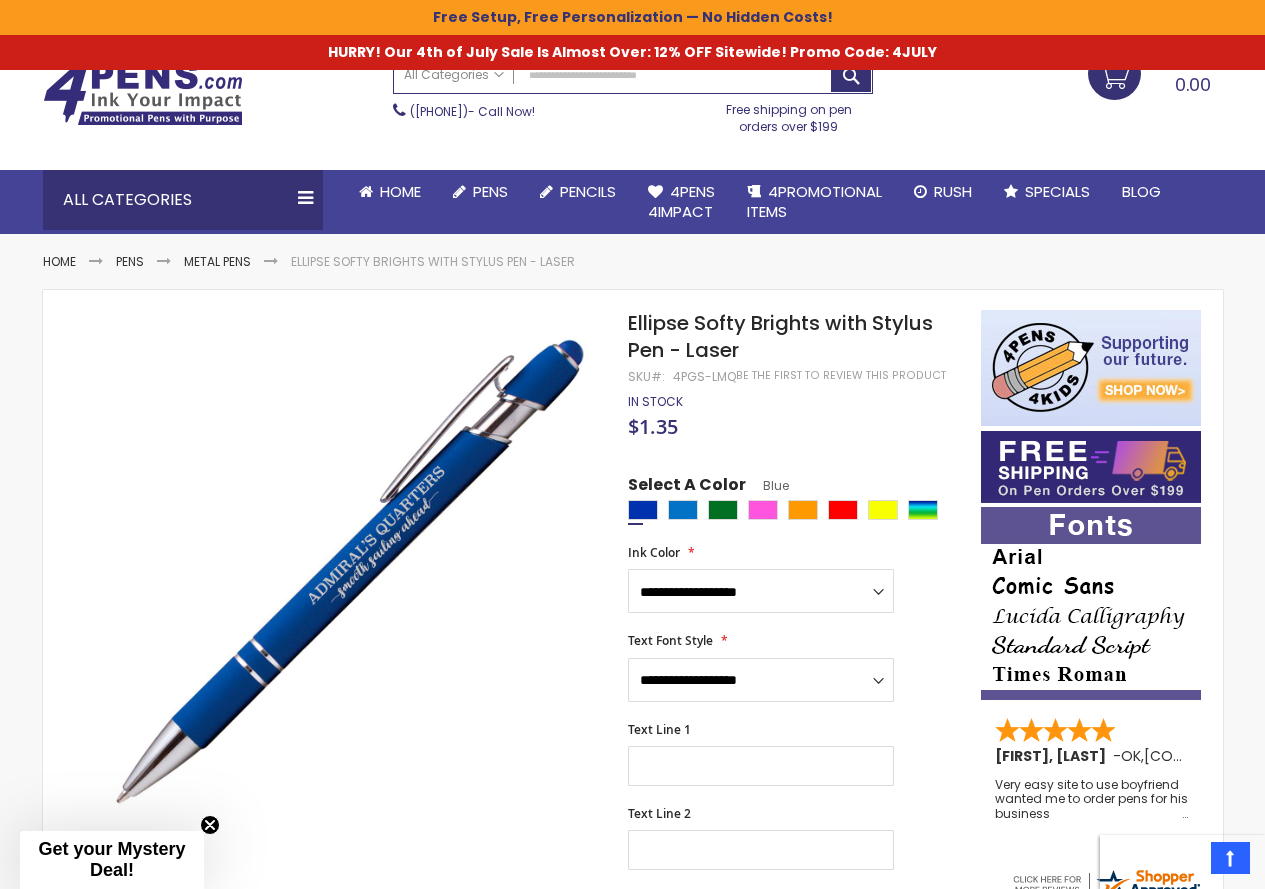 scroll, scrollTop: 0, scrollLeft: 0, axis: both 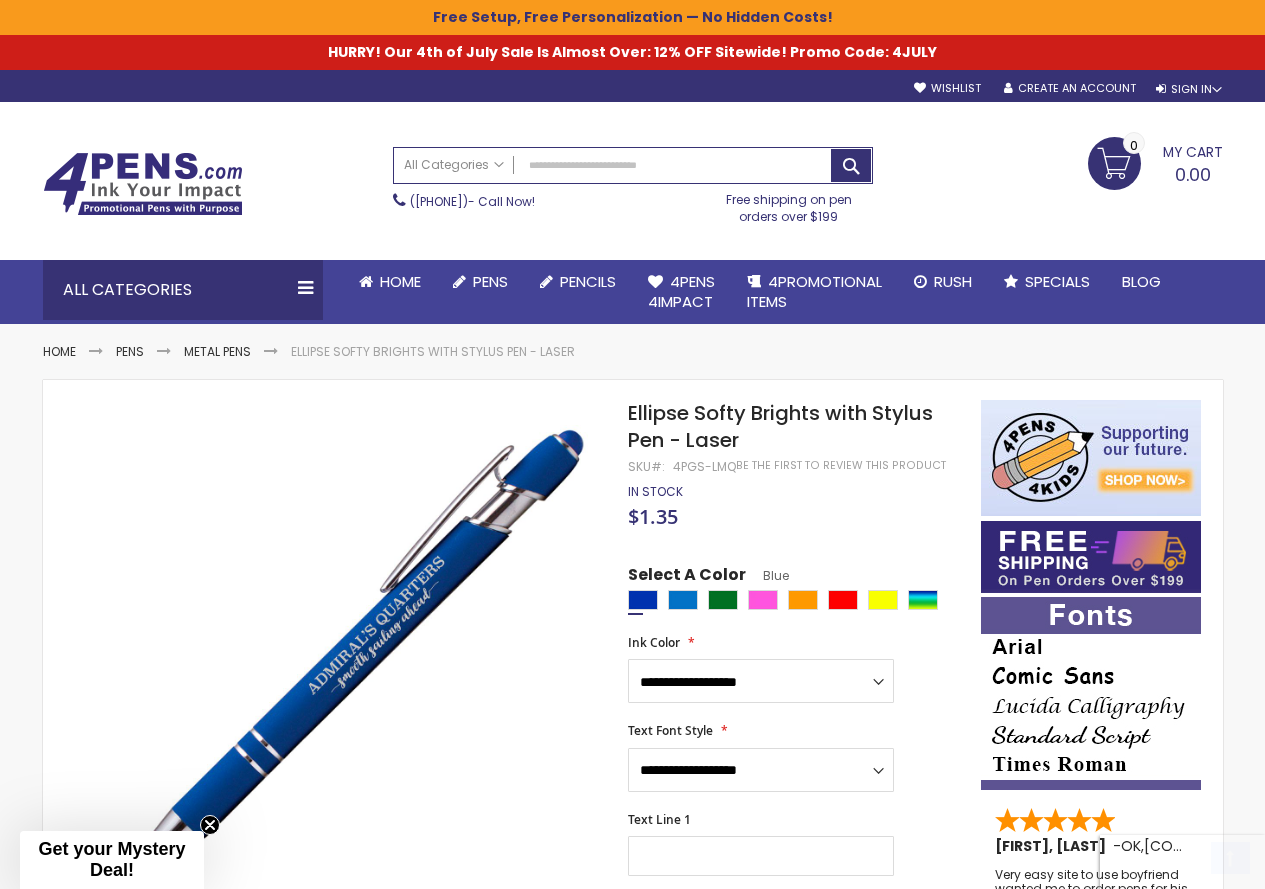 click on "(888) 88-4PENS  - Call Now!" at bounding box center [539, 197] 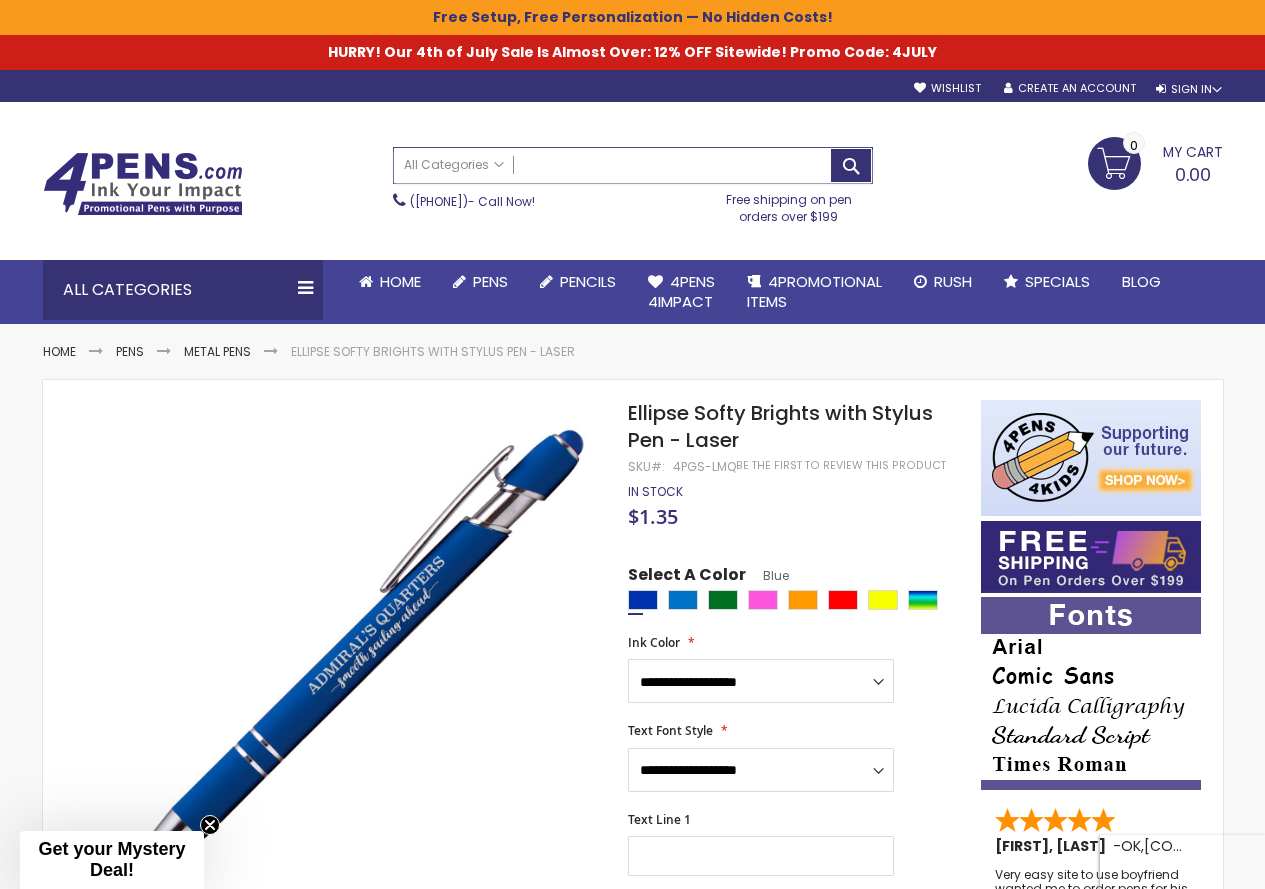 click on "Search" at bounding box center [633, 165] 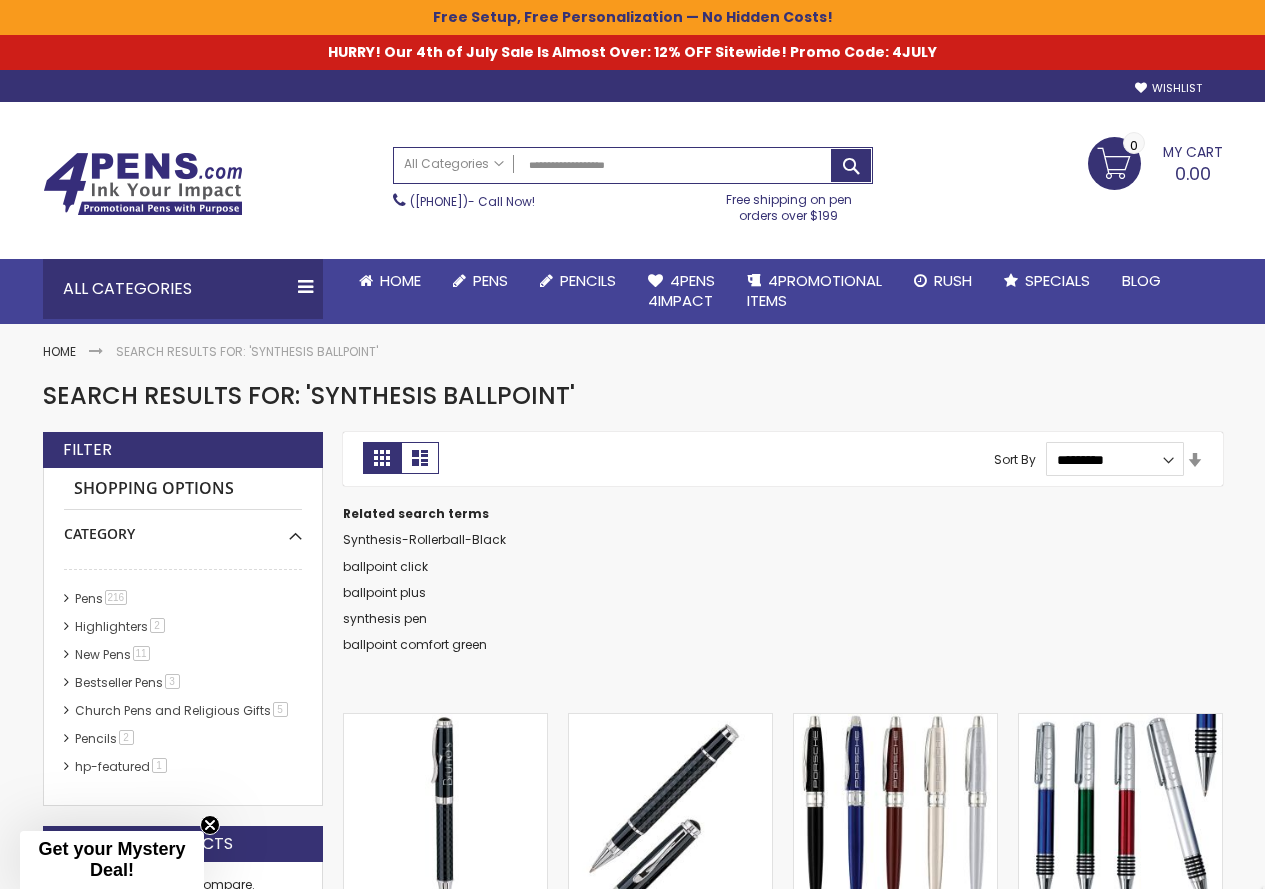 scroll, scrollTop: 0, scrollLeft: 0, axis: both 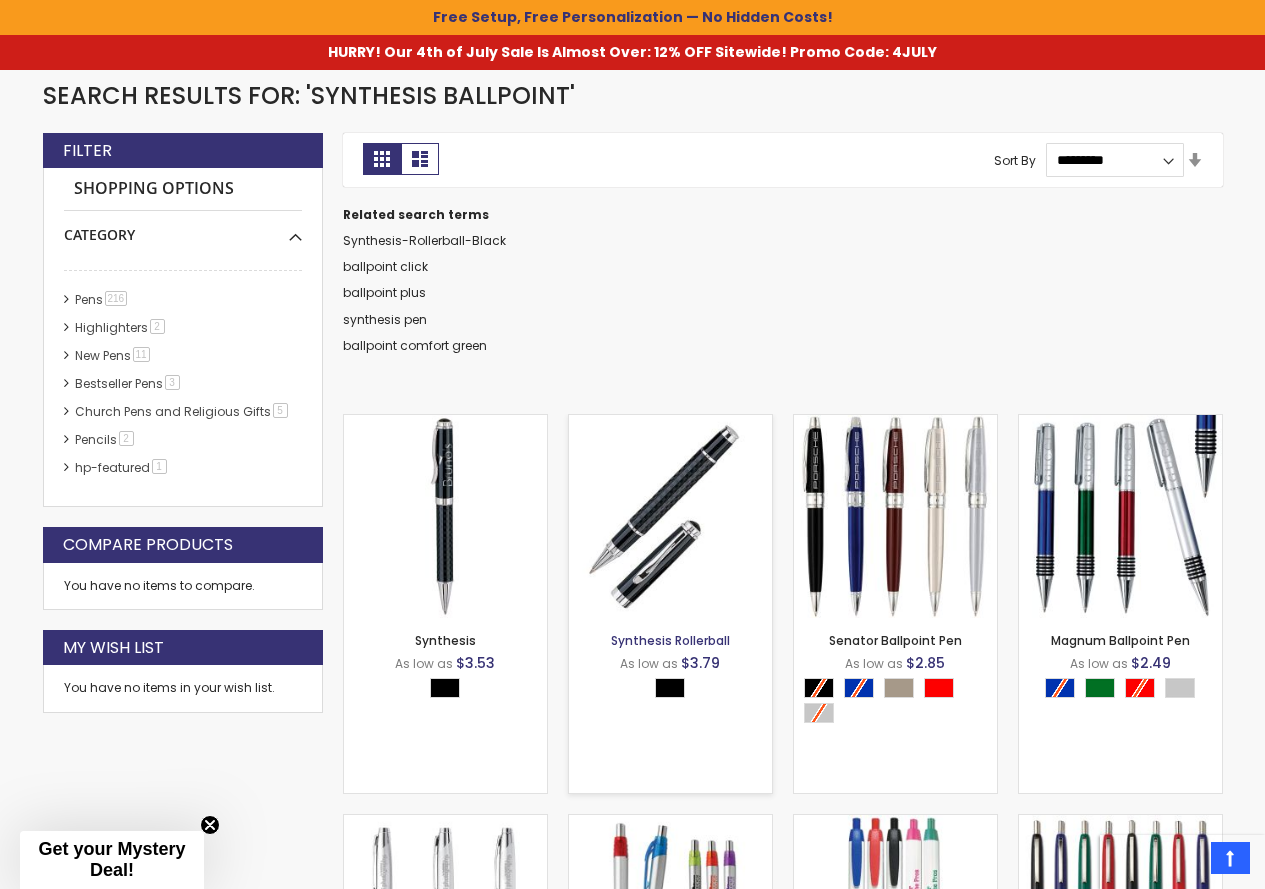 click on "Synthesis Rollerball" at bounding box center (670, 640) 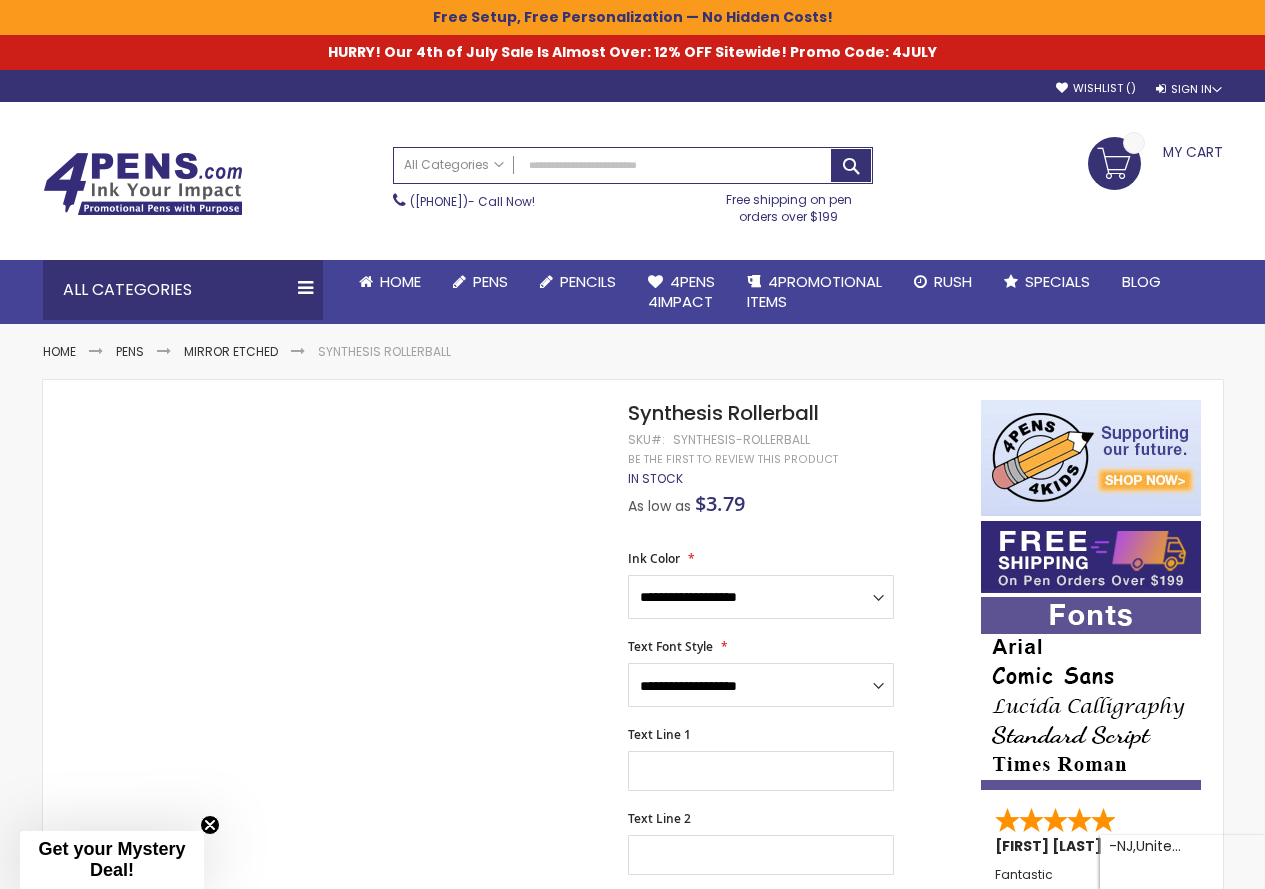 scroll, scrollTop: 0, scrollLeft: 0, axis: both 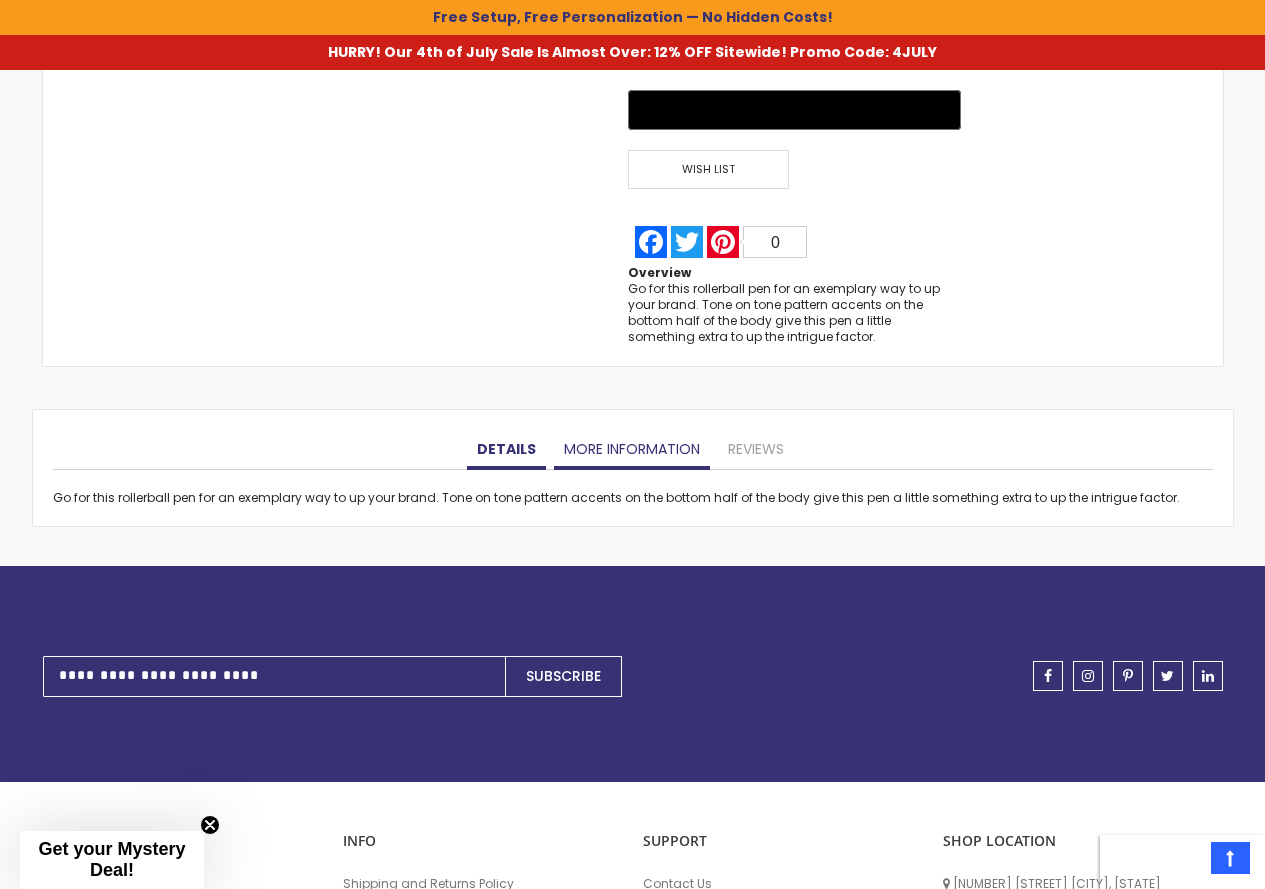 click on "More Information" at bounding box center [632, 450] 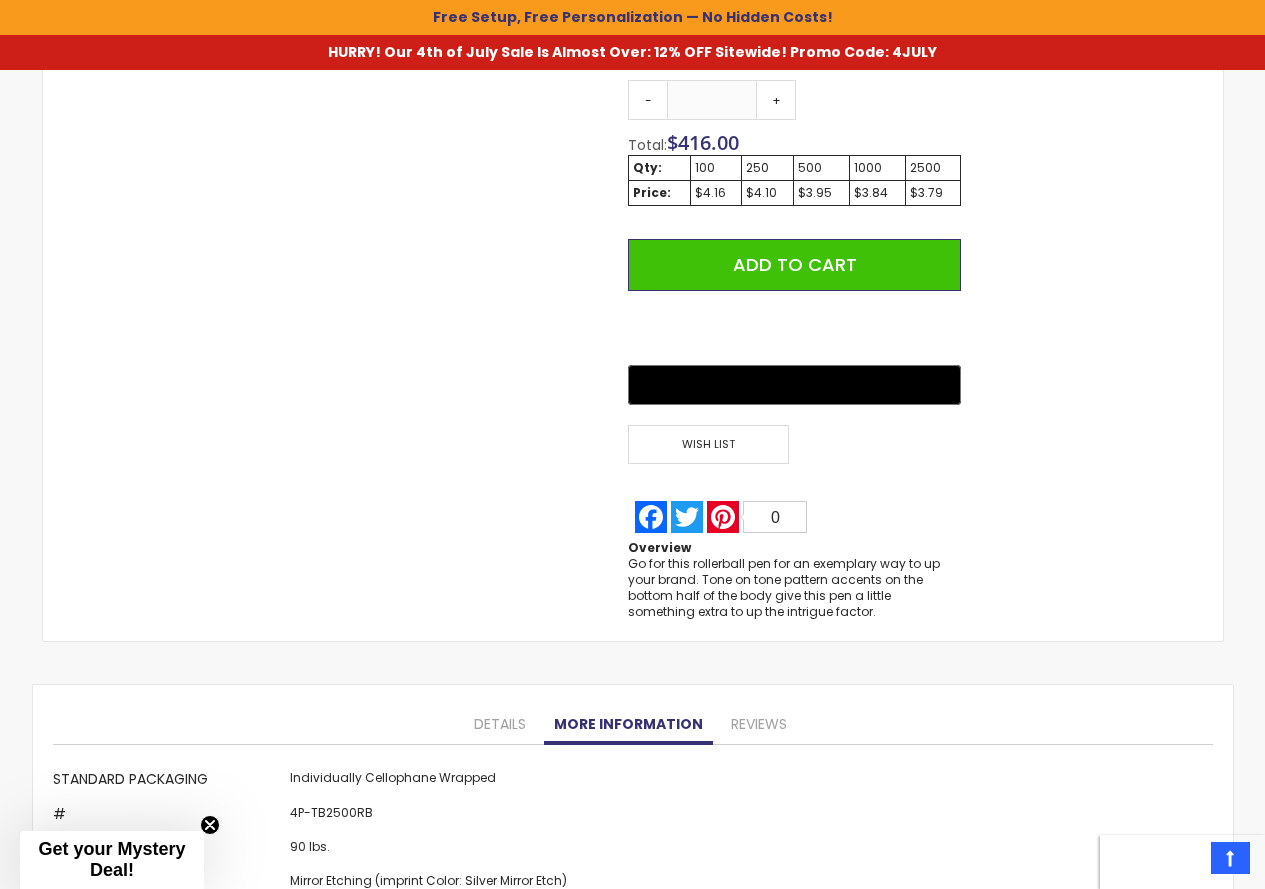 scroll, scrollTop: 1400, scrollLeft: 0, axis: vertical 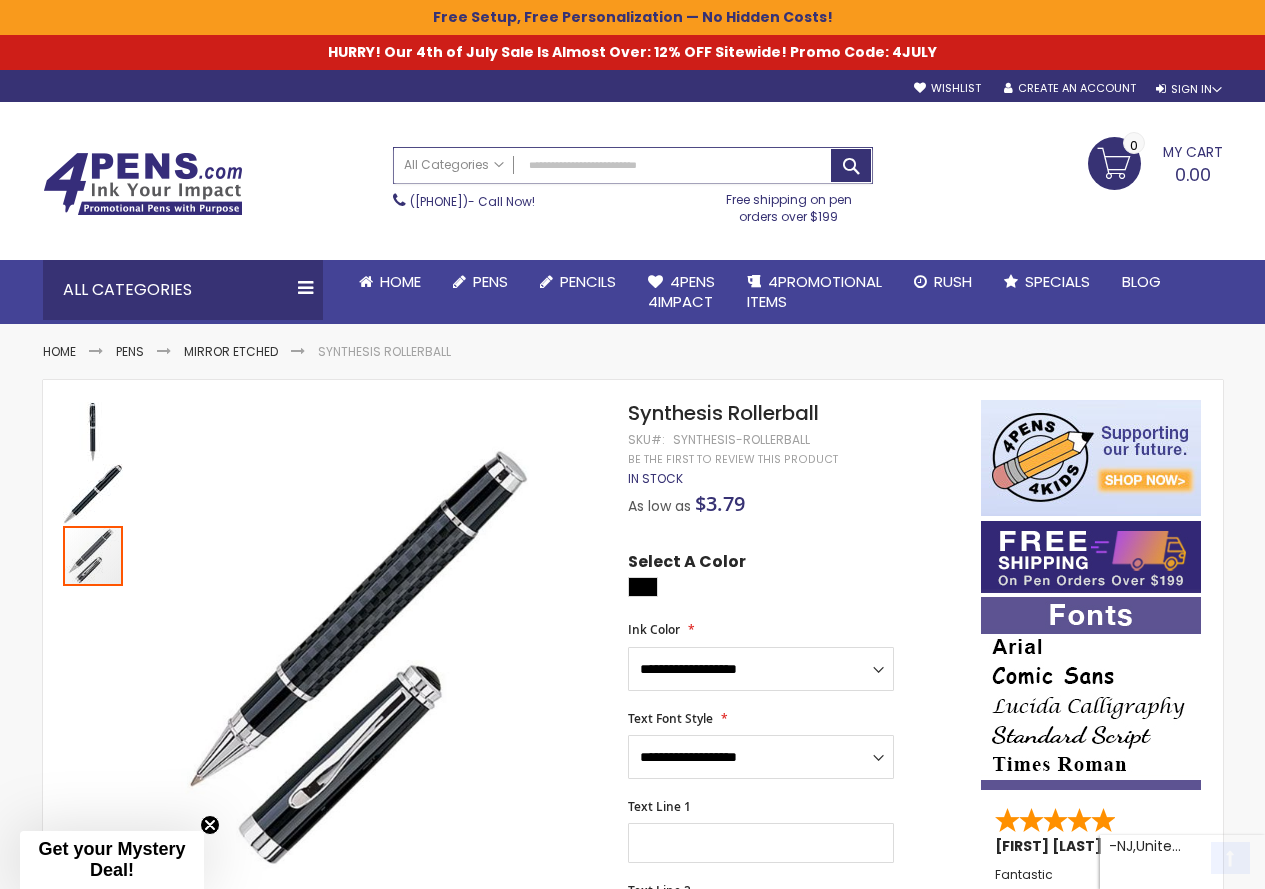 click on "Search" at bounding box center (633, 165) 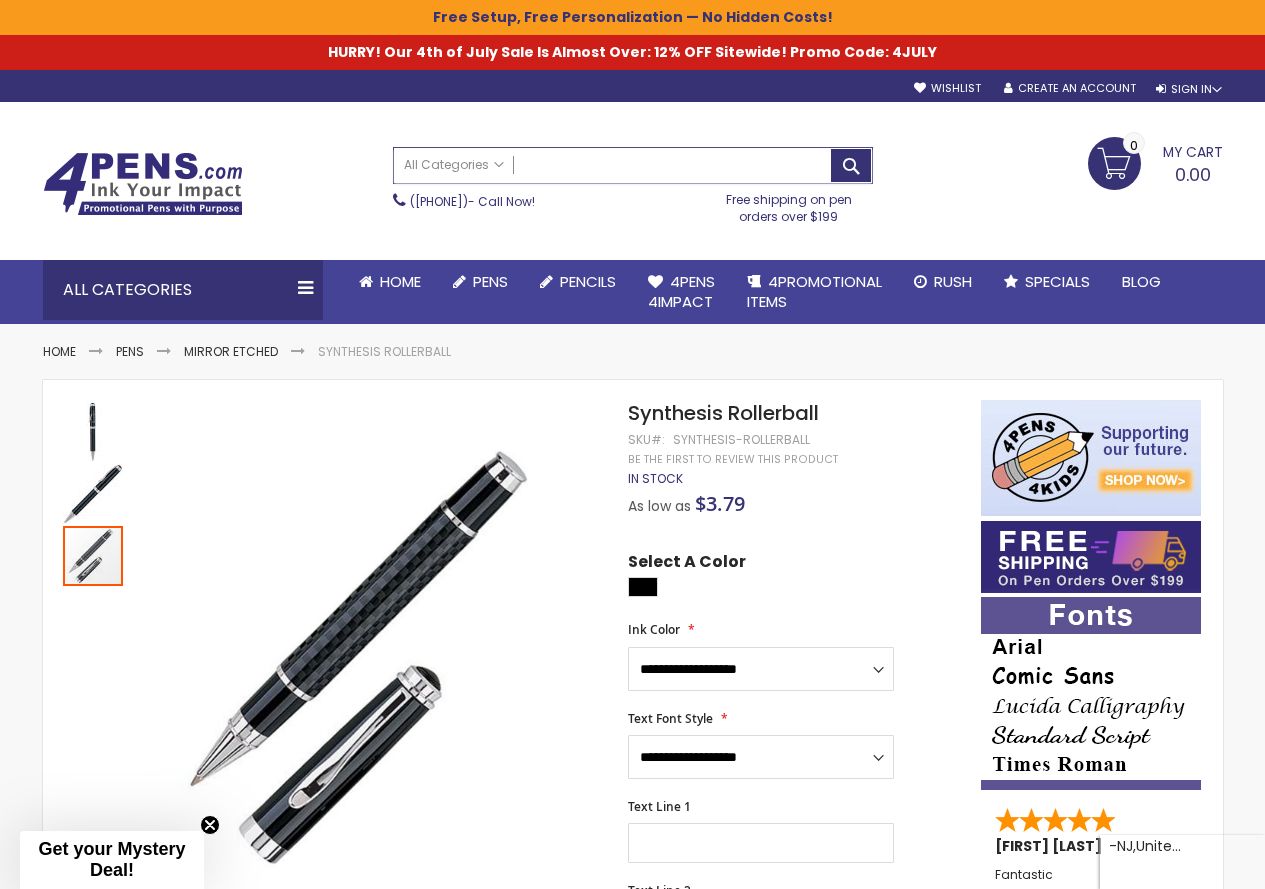 paste on "**********" 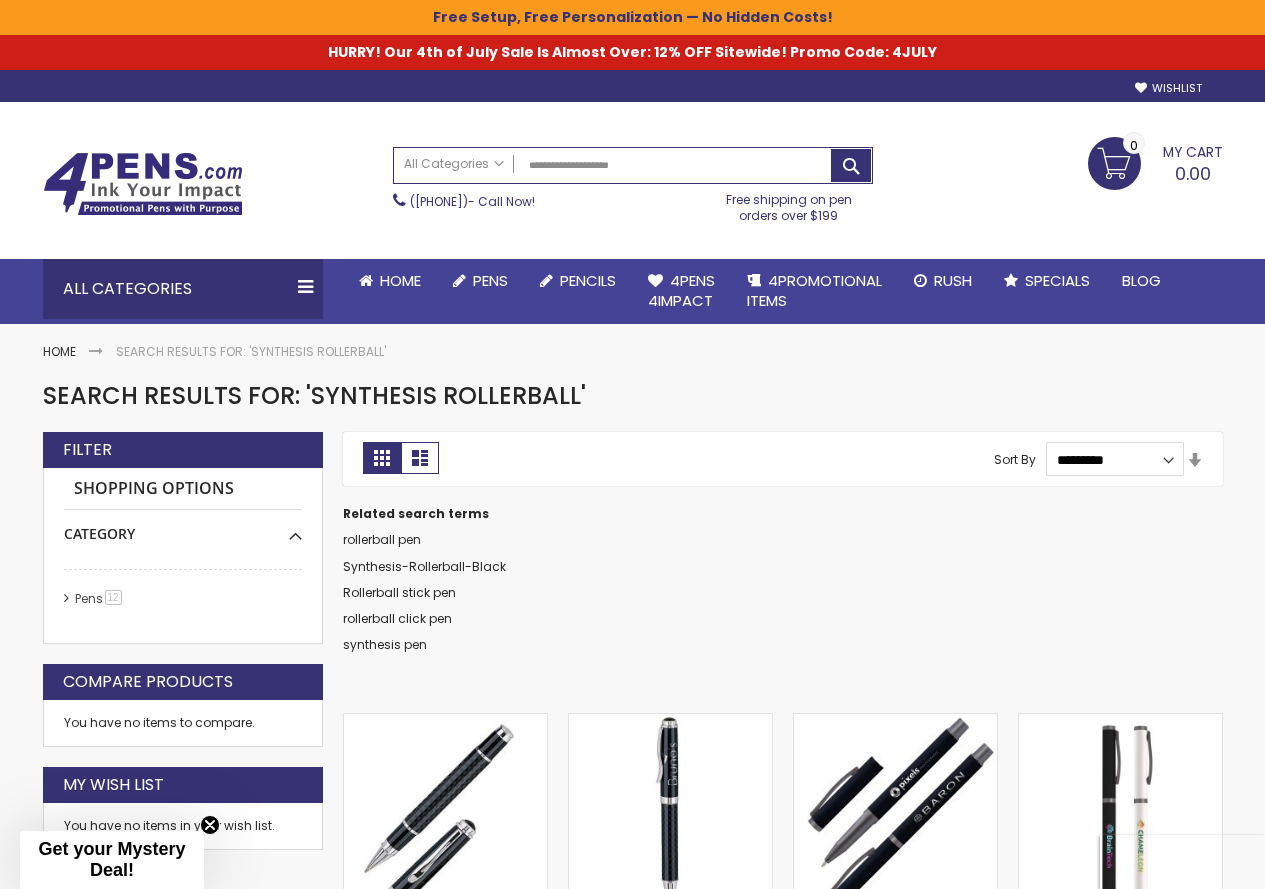 scroll, scrollTop: 0, scrollLeft: 0, axis: both 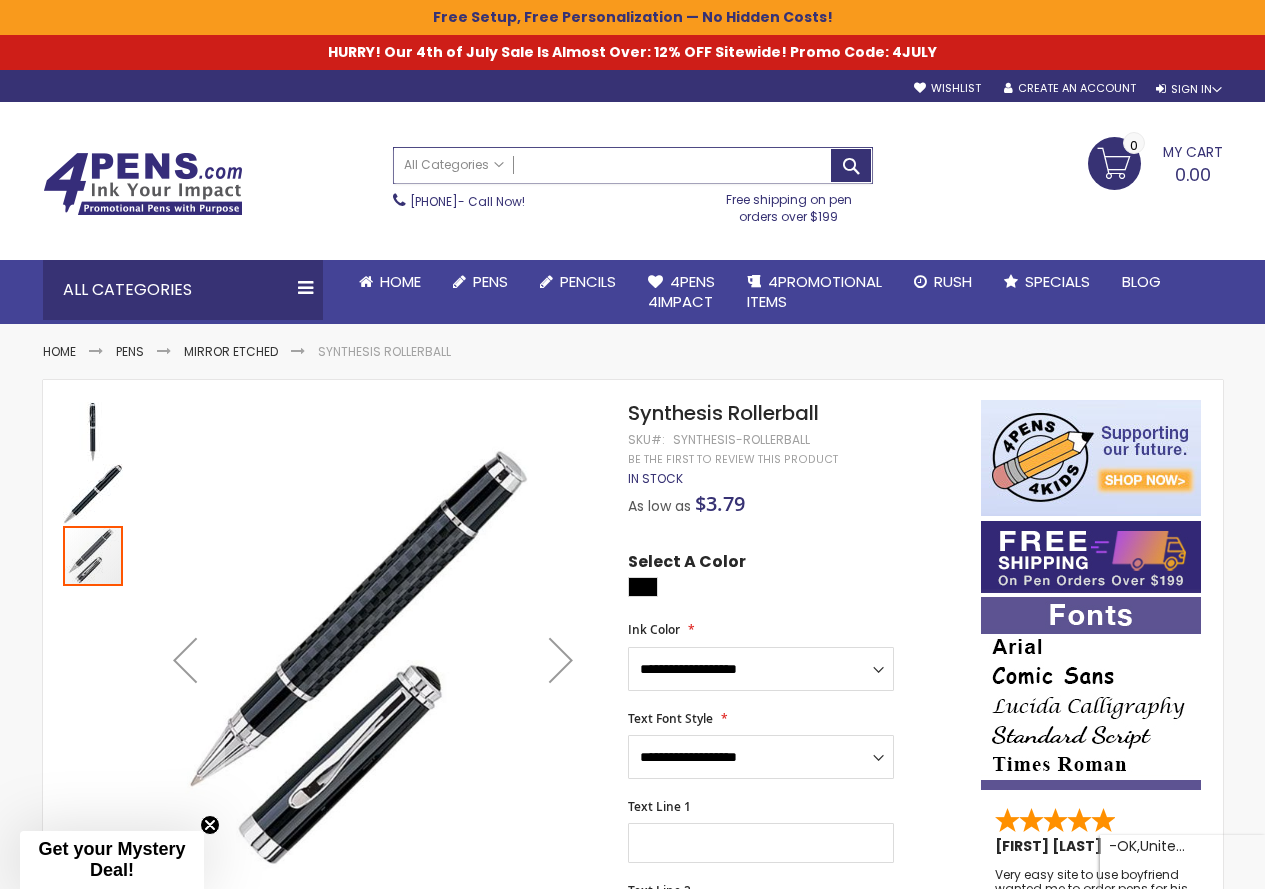 click on "Search" at bounding box center (633, 165) 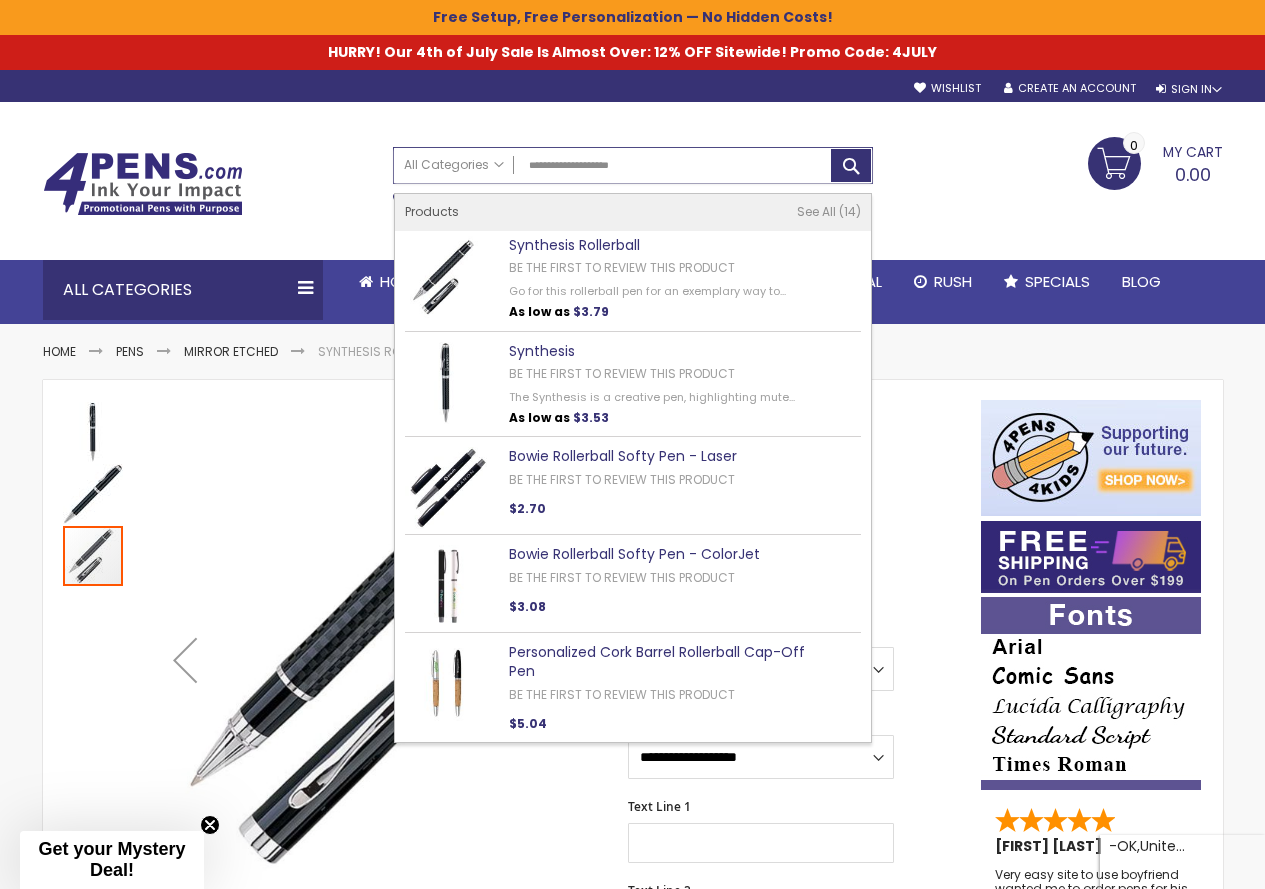 type on "**********" 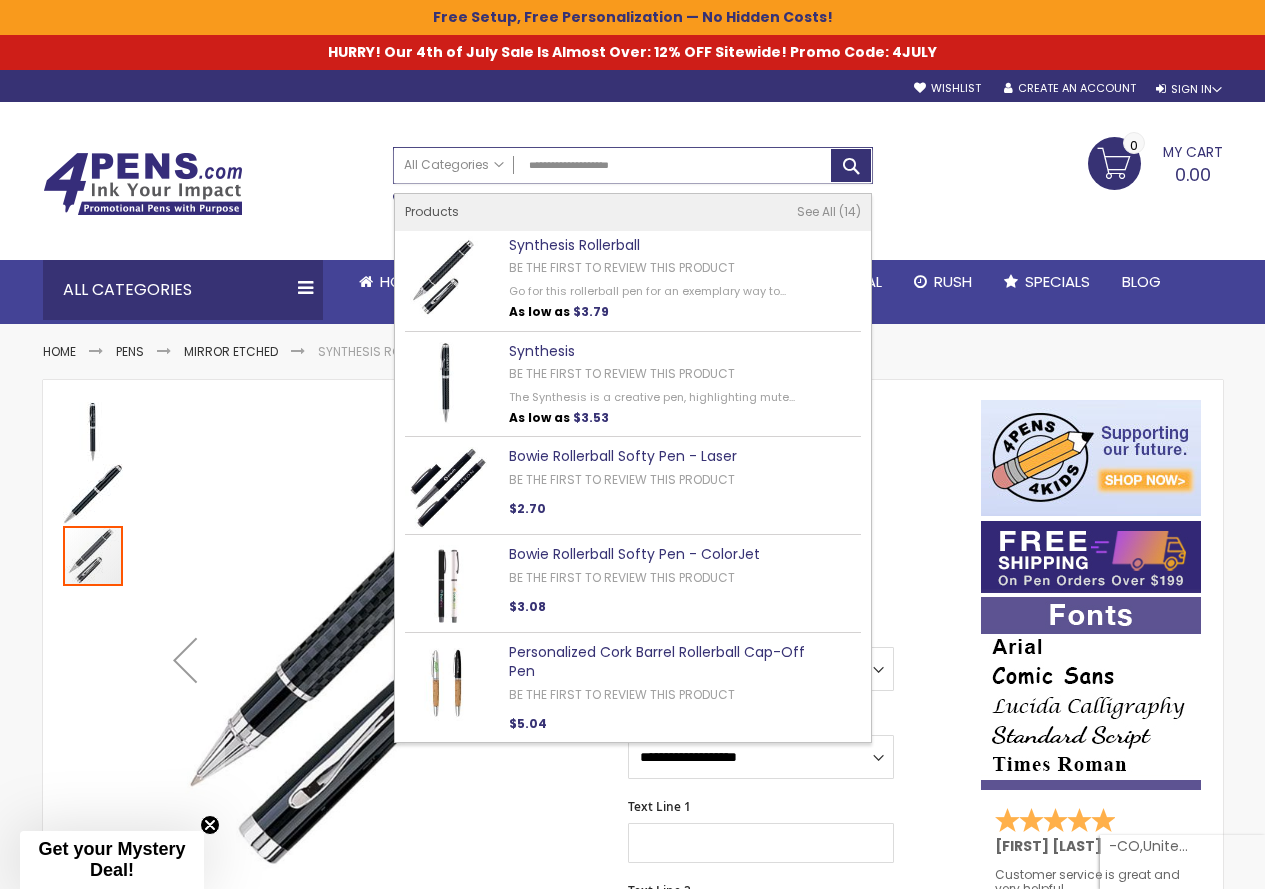 drag, startPoint x: 682, startPoint y: 169, endPoint x: 696, endPoint y: 192, distance: 26.925823 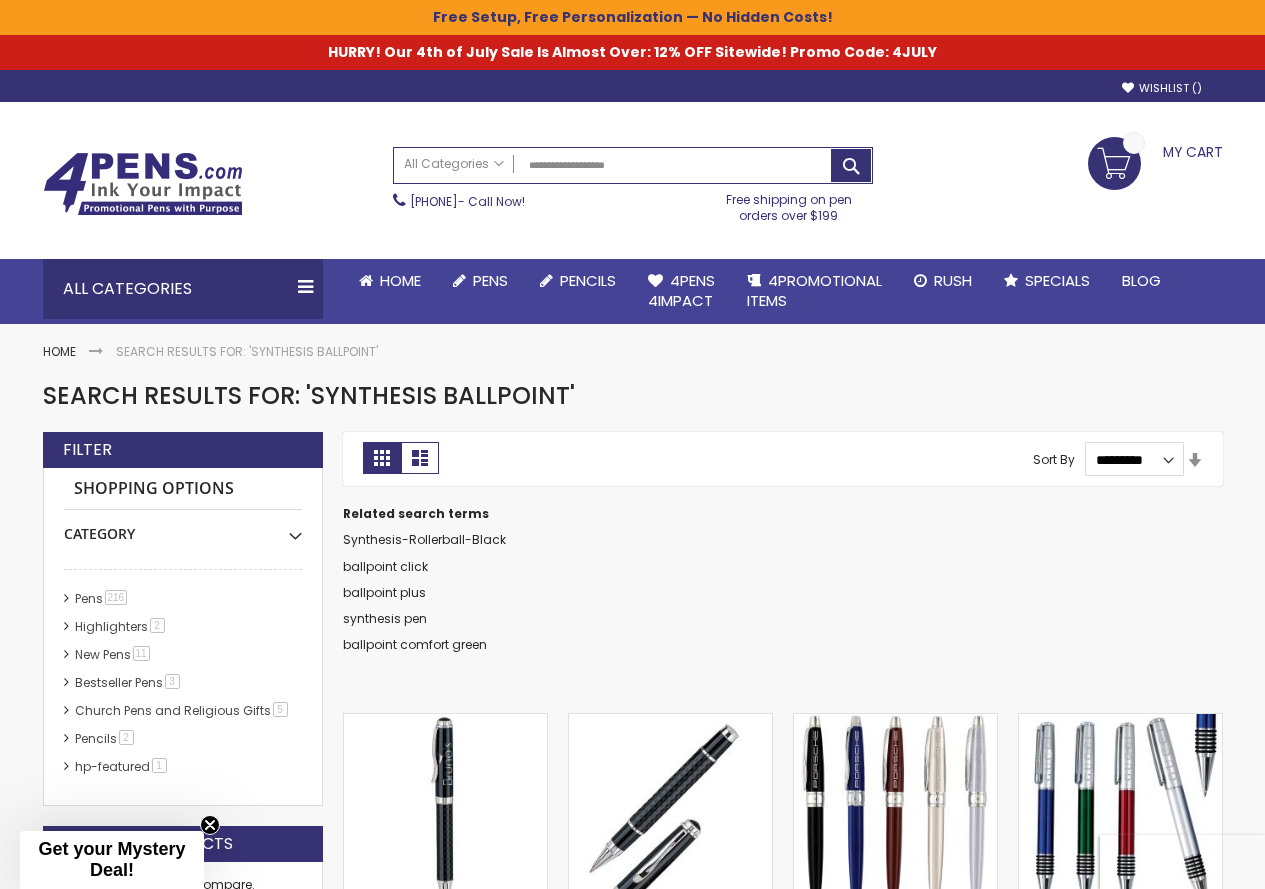 scroll, scrollTop: 0, scrollLeft: 0, axis: both 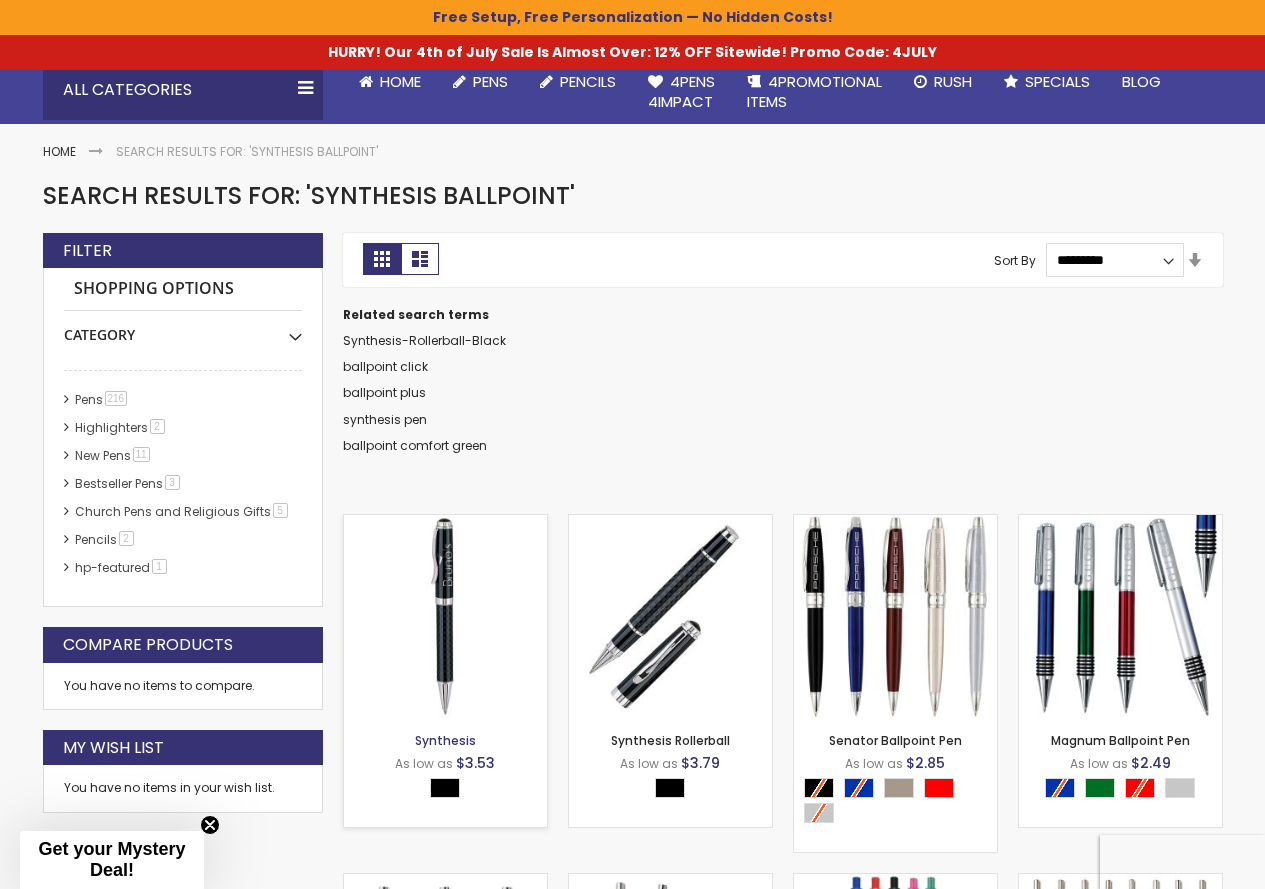 click on "Synthesis" at bounding box center (445, 740) 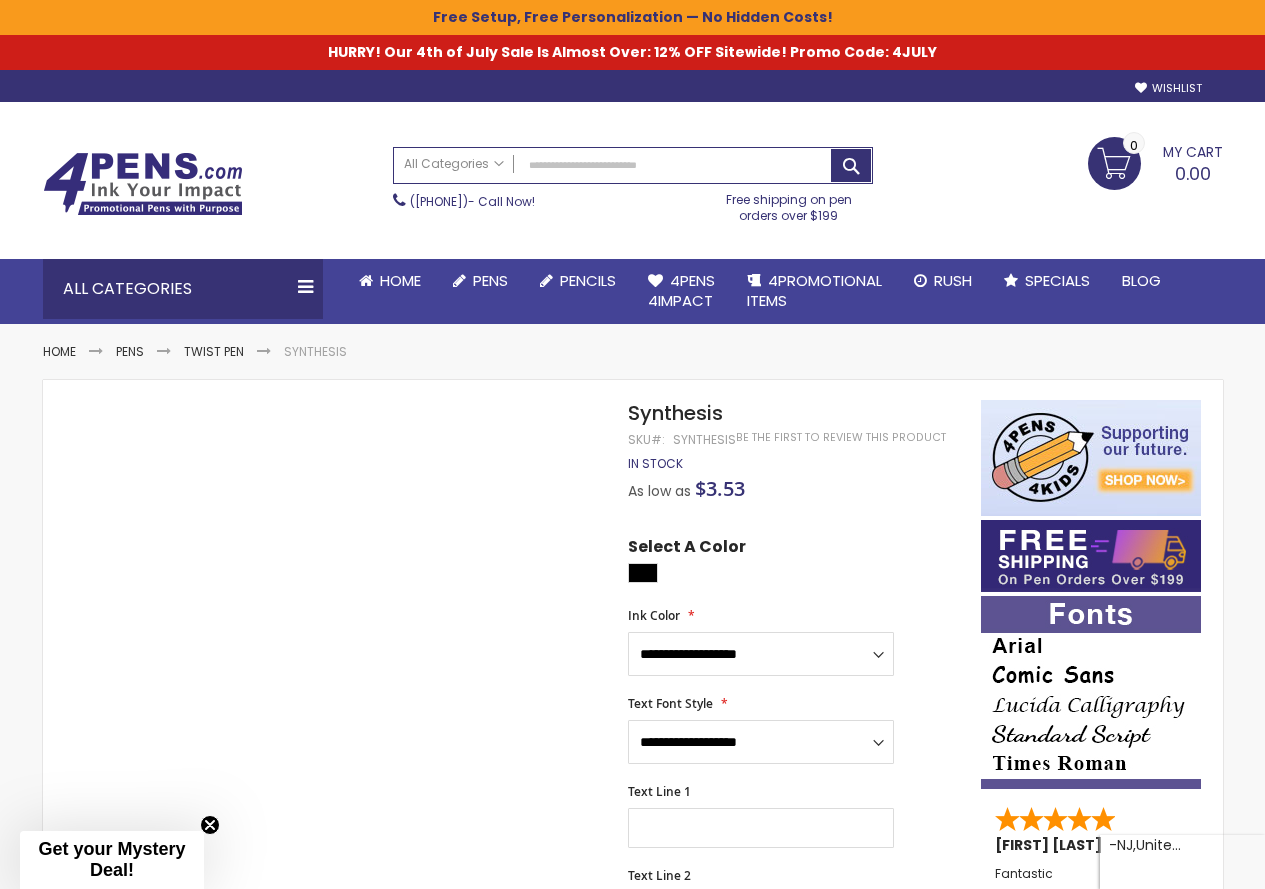 scroll, scrollTop: 0, scrollLeft: 0, axis: both 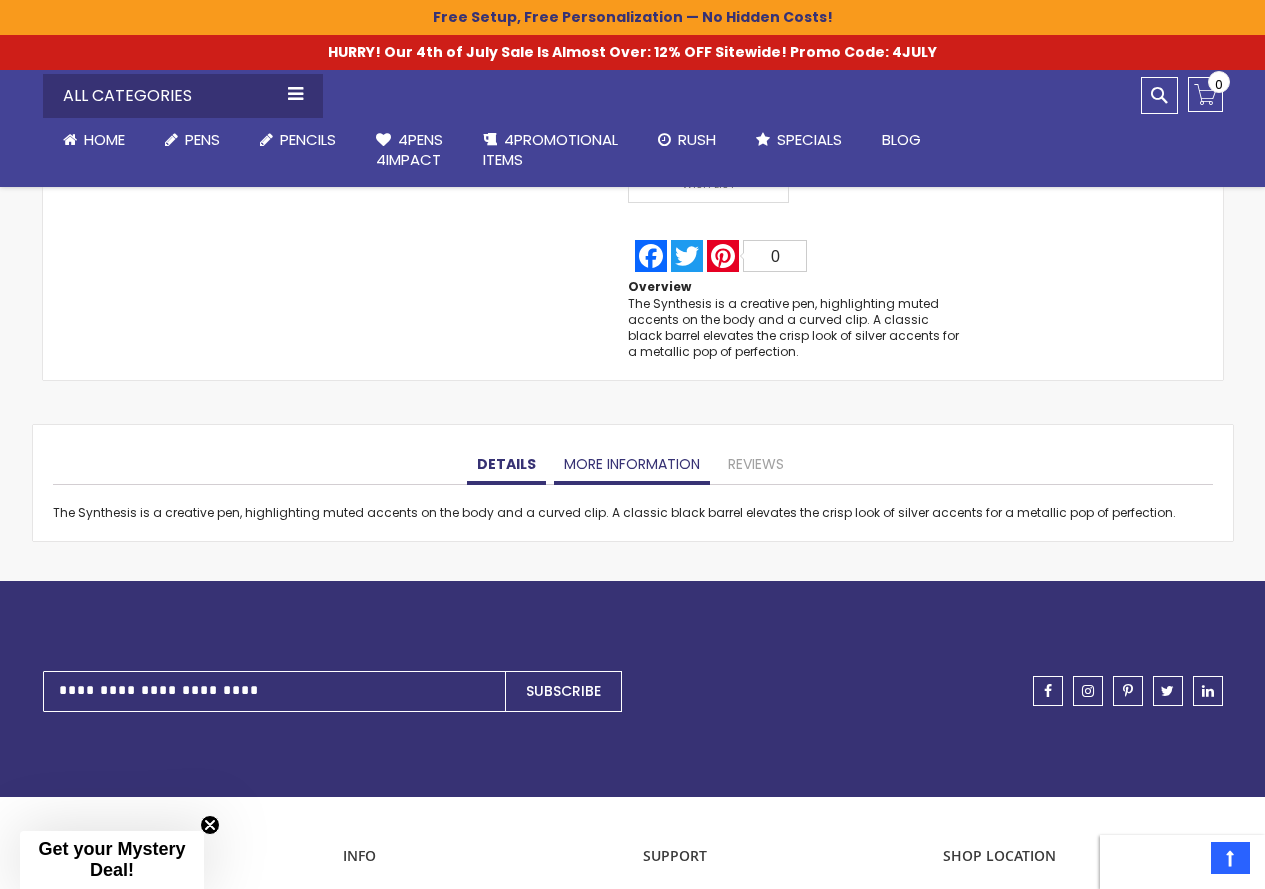 click on "More Information" at bounding box center [632, 465] 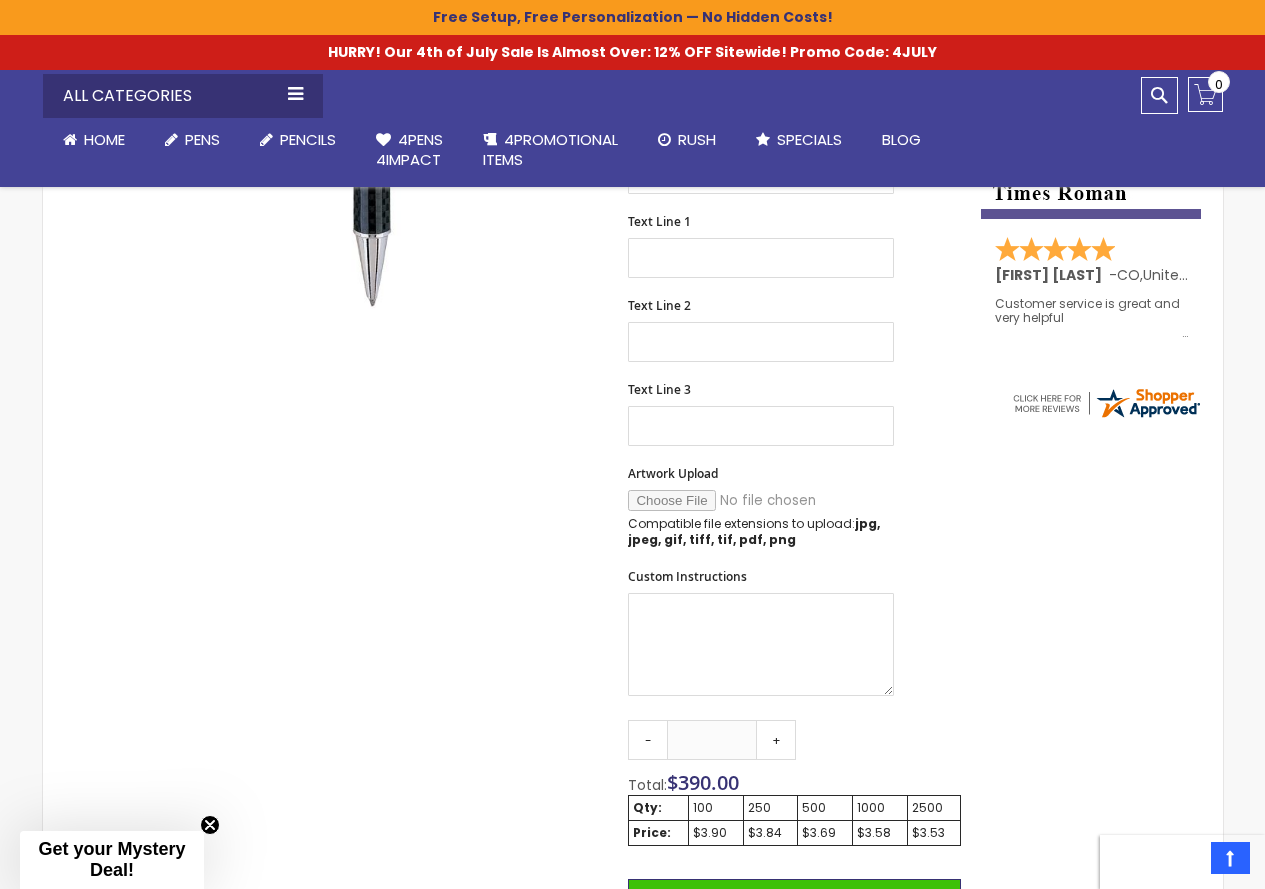 scroll, scrollTop: 71, scrollLeft: 0, axis: vertical 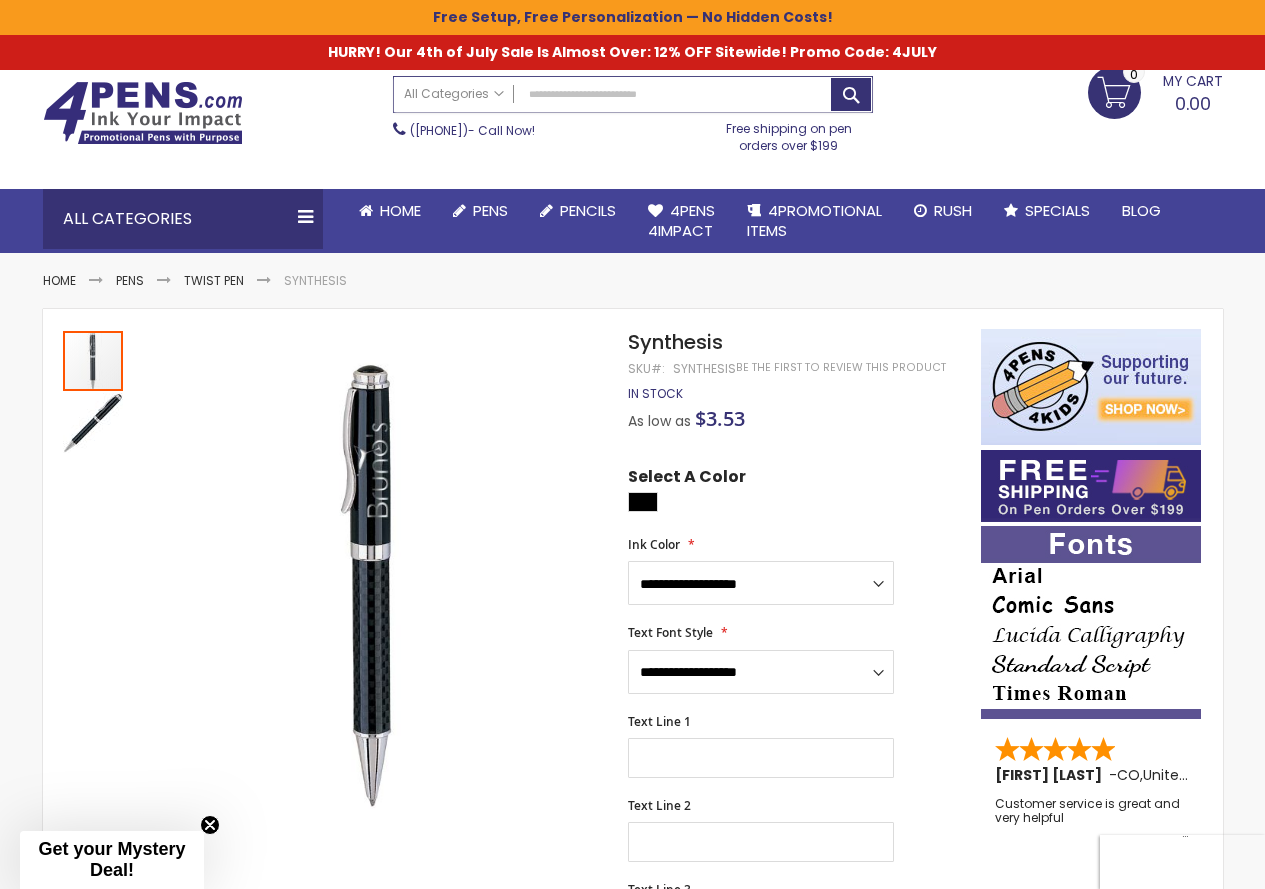 click on "Search" at bounding box center [633, 94] 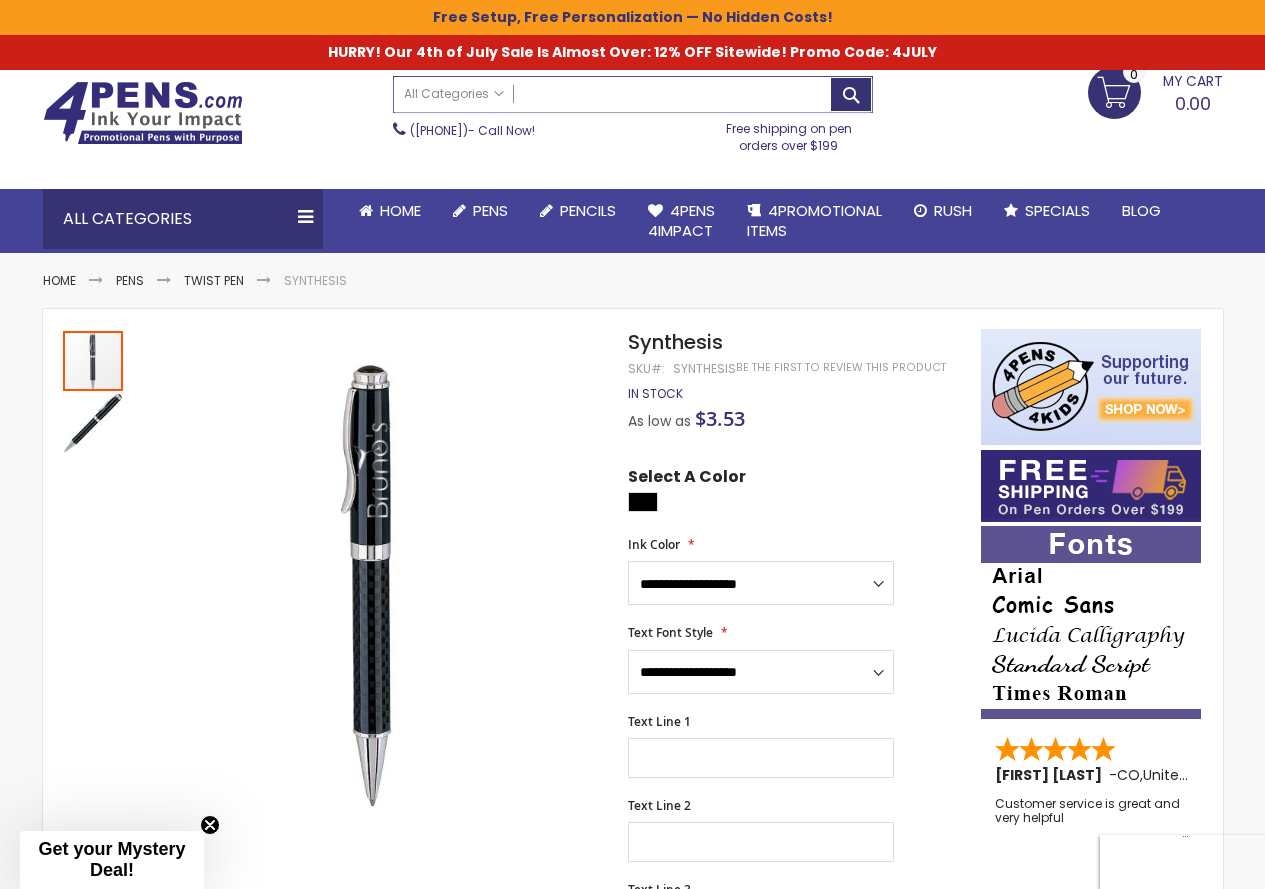 paste on "**********" 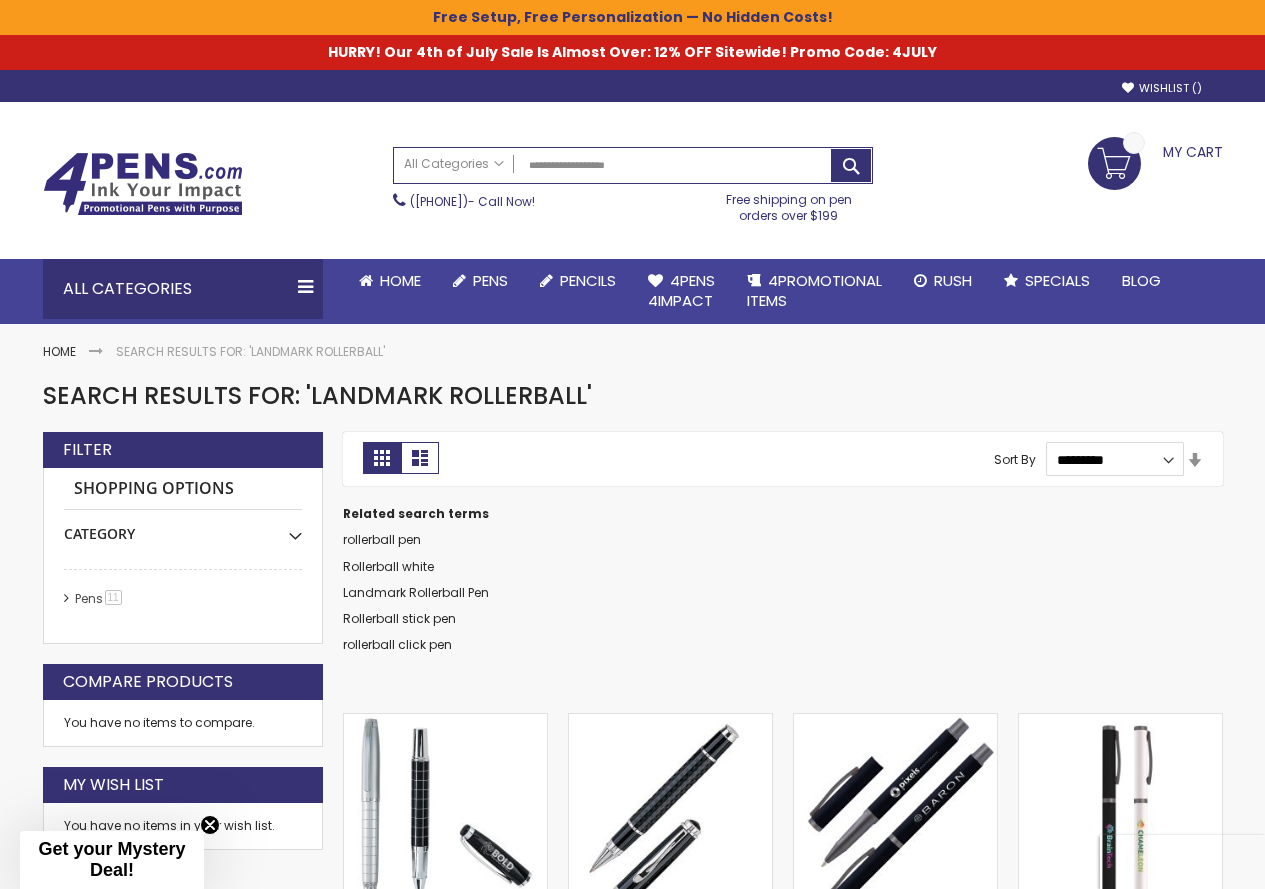 scroll, scrollTop: 0, scrollLeft: 0, axis: both 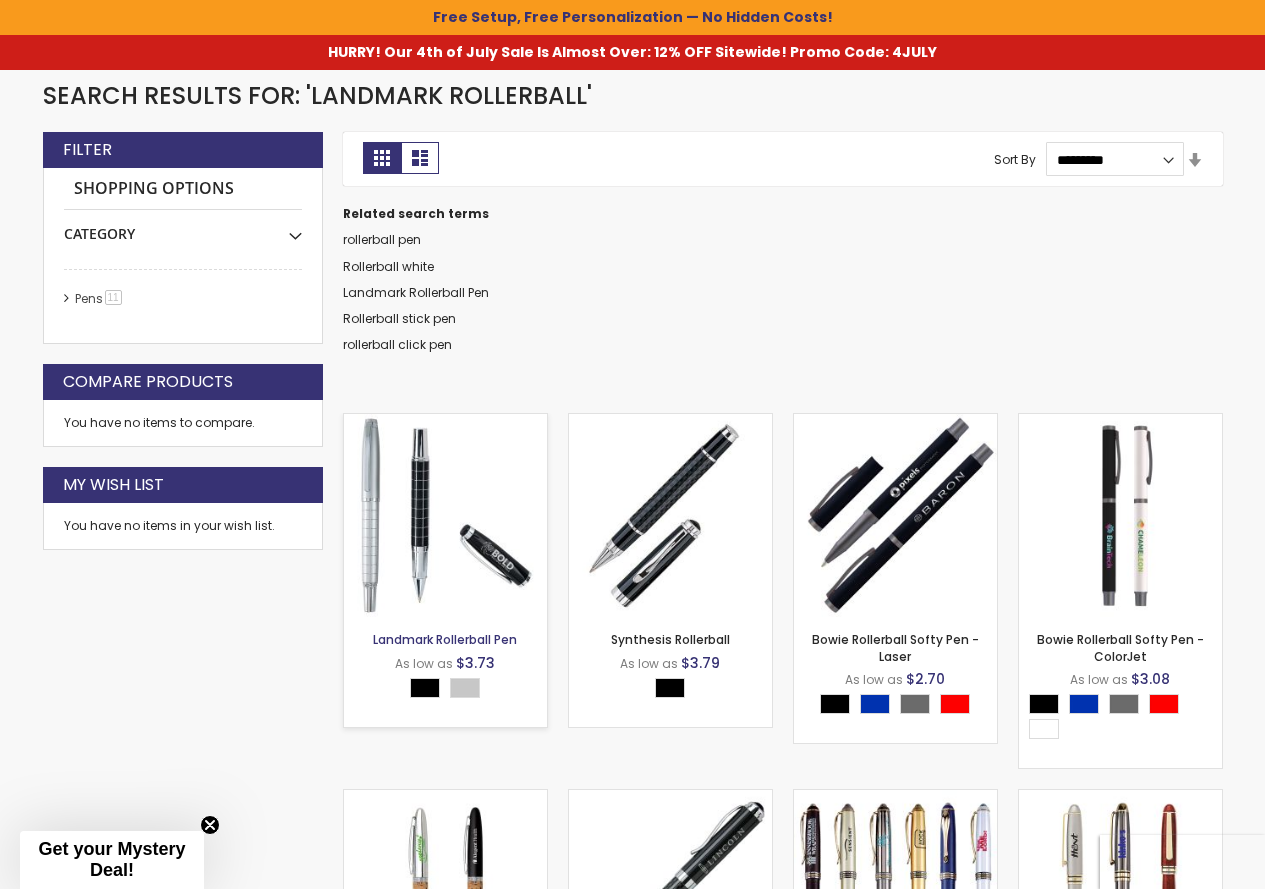 click on "Landmark Rollerball Pen" at bounding box center (445, 639) 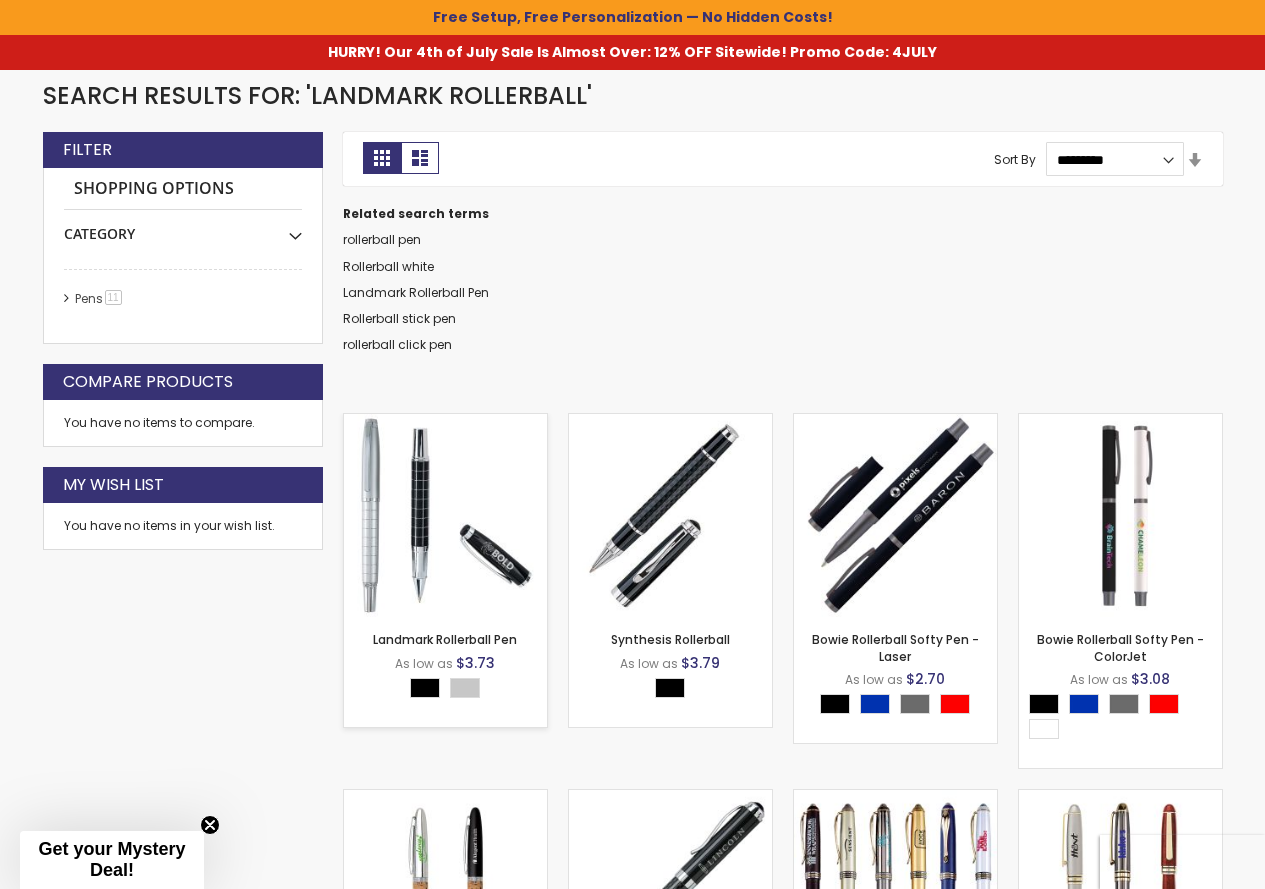 scroll, scrollTop: 301, scrollLeft: 0, axis: vertical 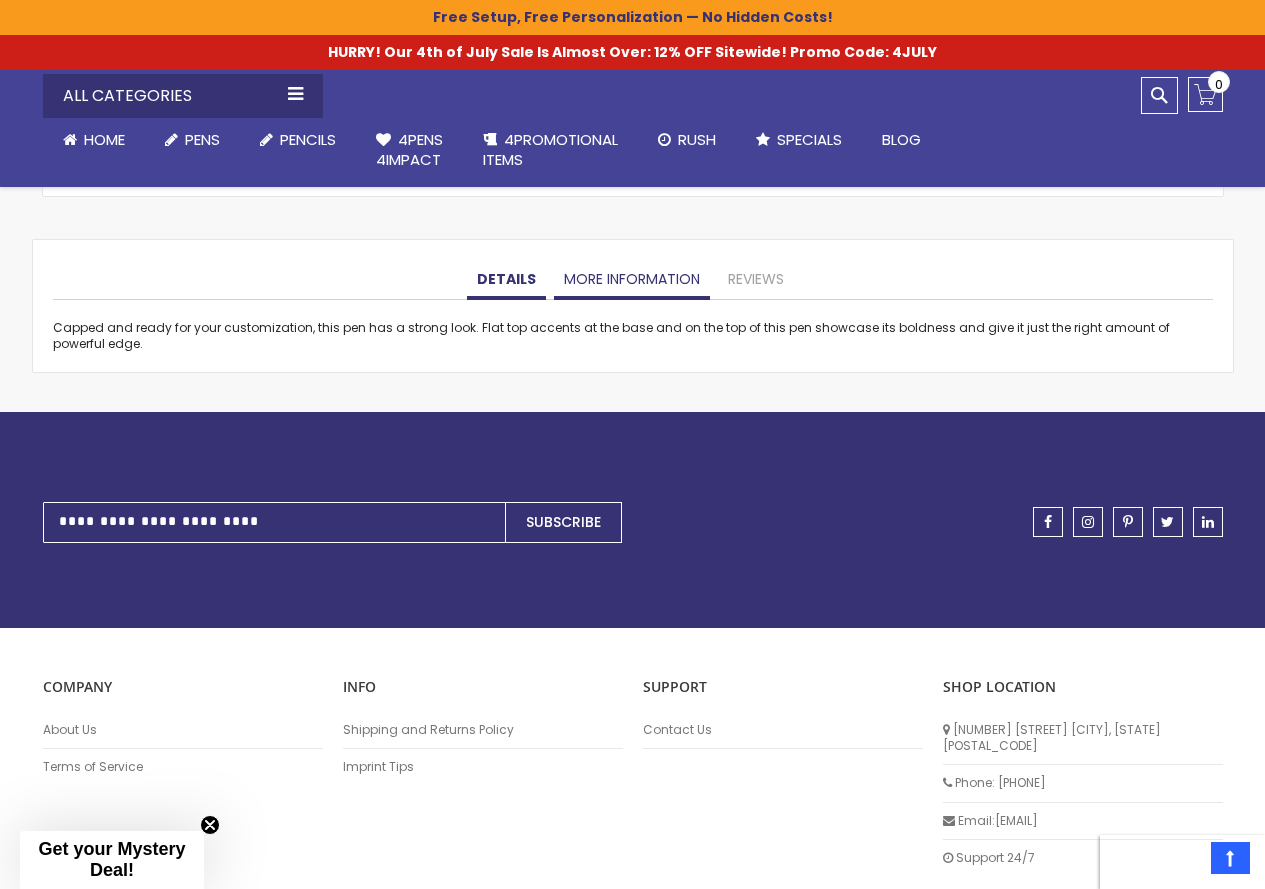 click on "More Information" at bounding box center (632, 280) 